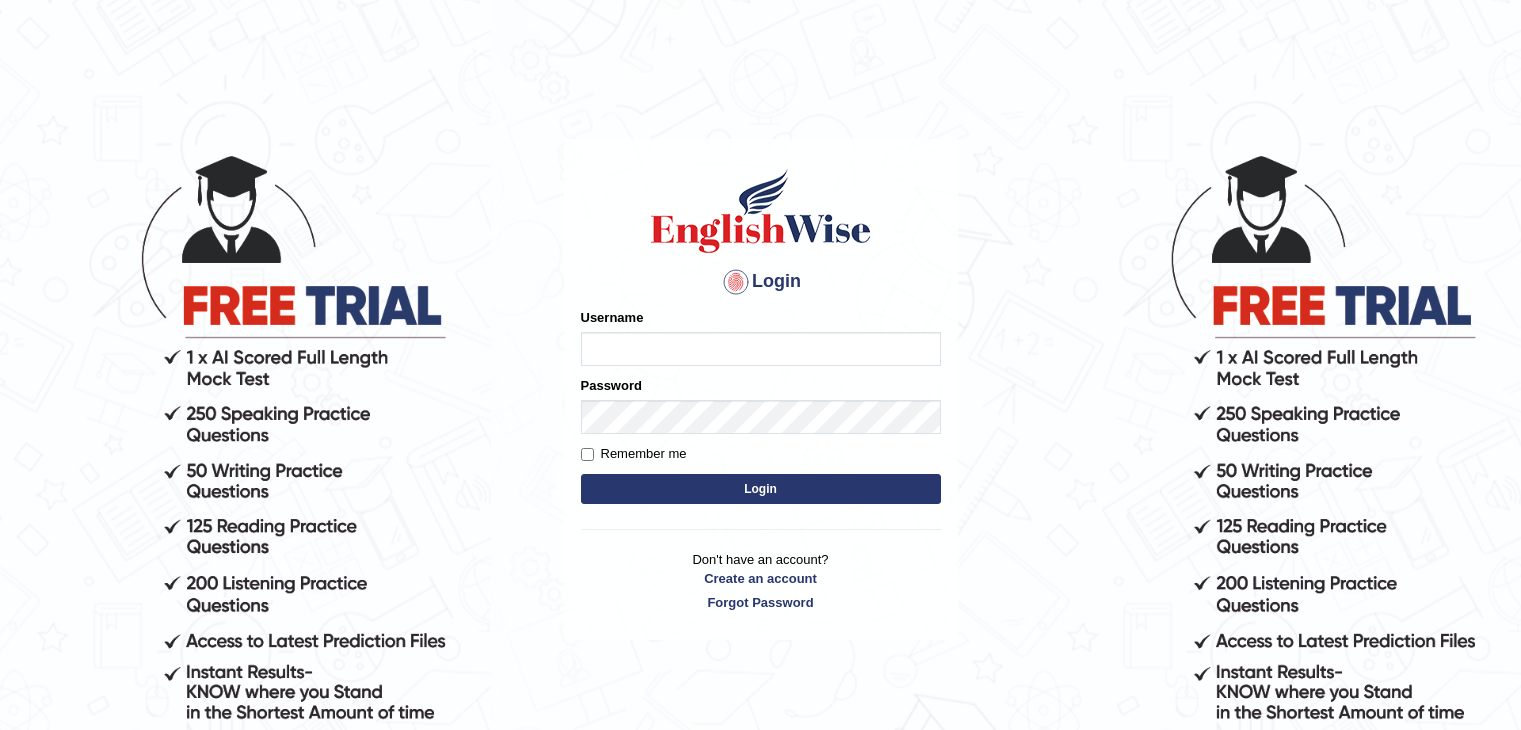 scroll, scrollTop: 0, scrollLeft: 0, axis: both 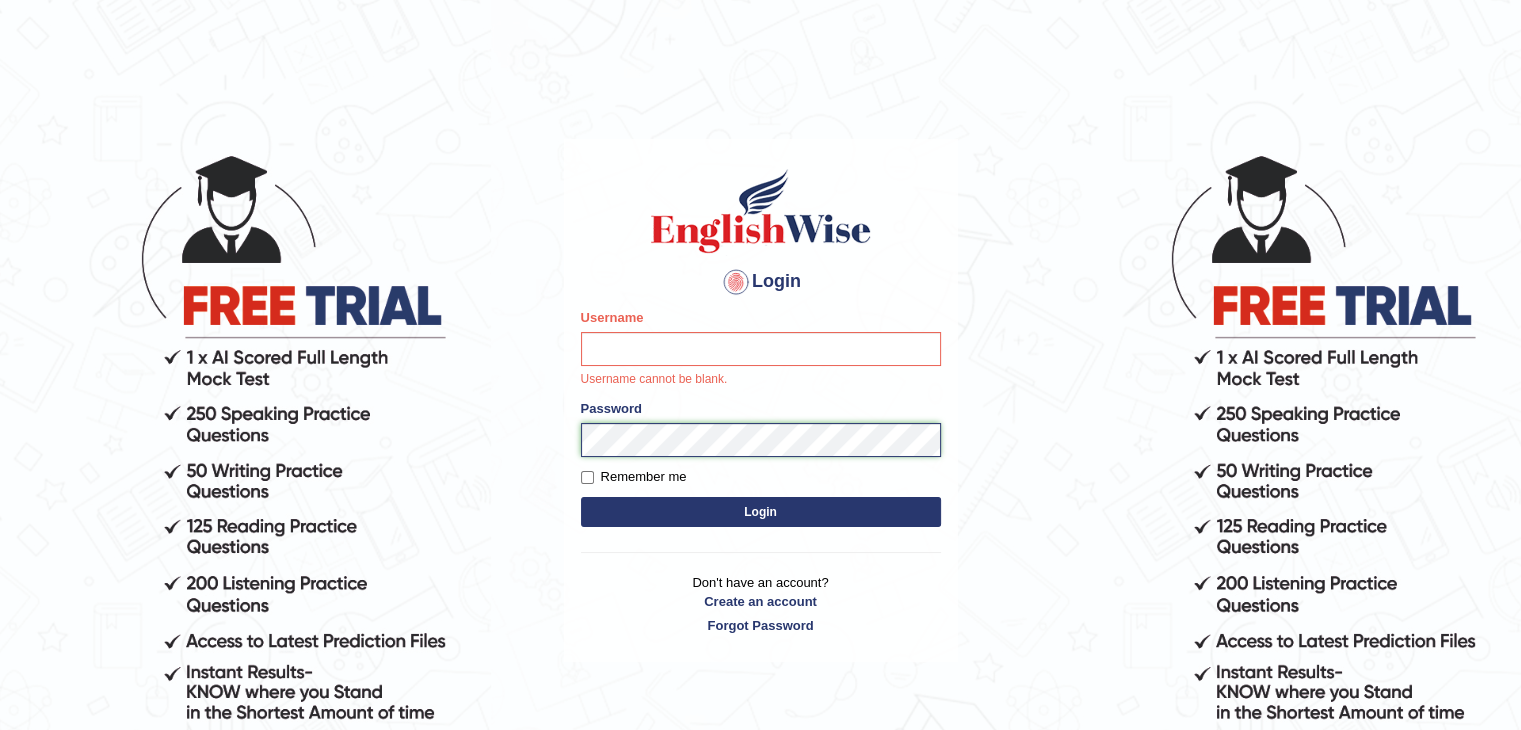 click on "Login
Please fix the following errors:
Username
Username cannot be blank.
Password
Remember me
Login
Don't have an account?
Create an account
Forgot Password
2025 ©  English Wise.  All Rights Reserved  Back to English Wise" at bounding box center [760, 441] 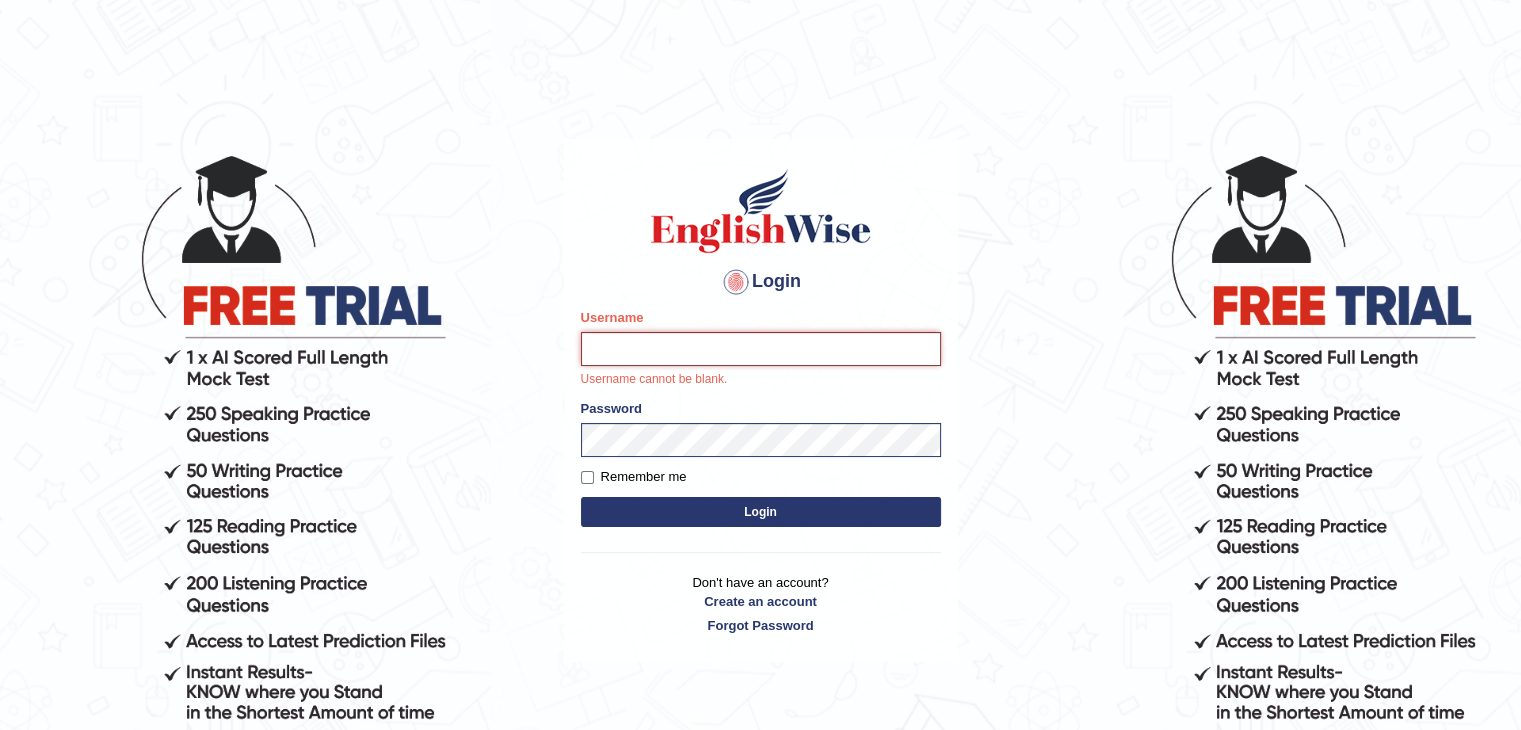 click on "Username" at bounding box center [761, 349] 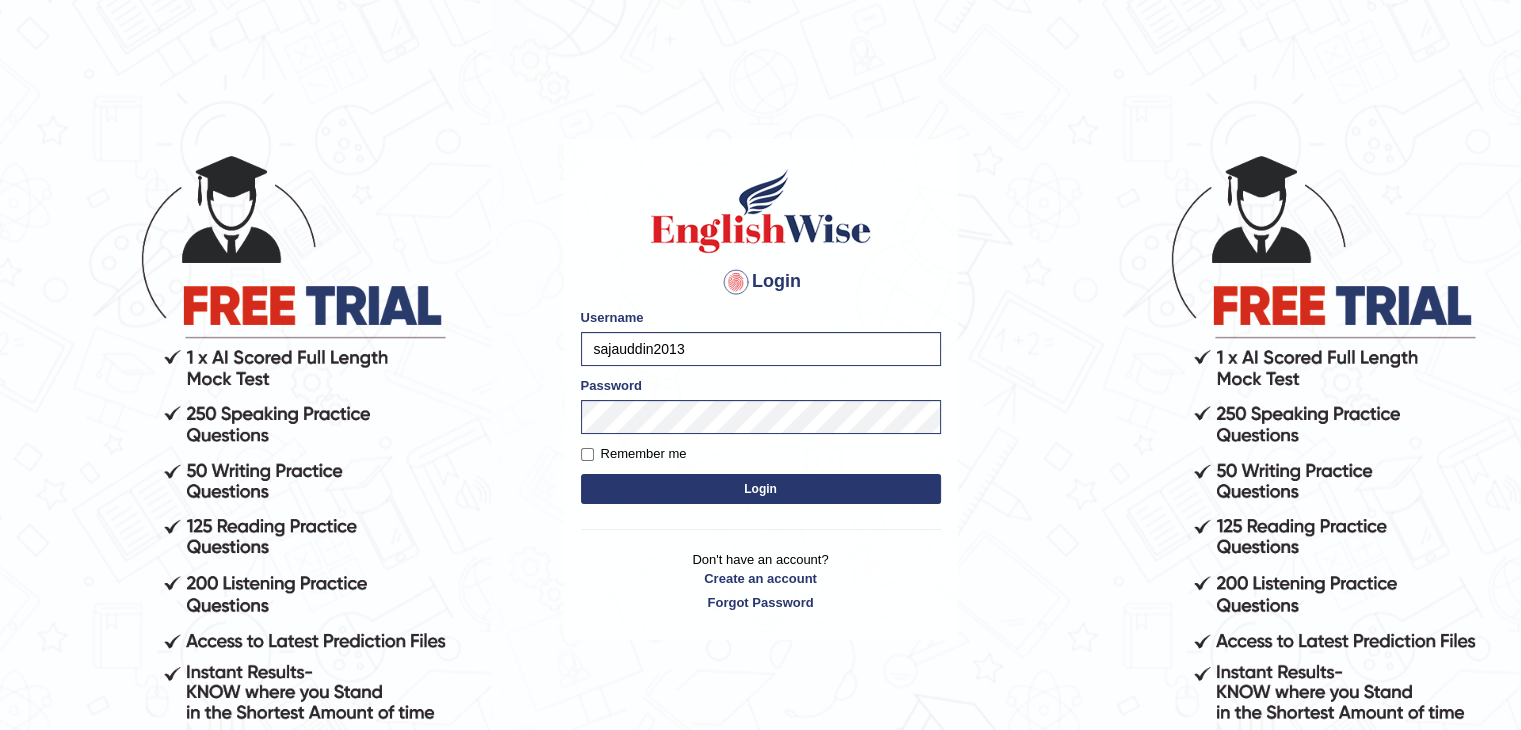 type on "sajauddin2013" 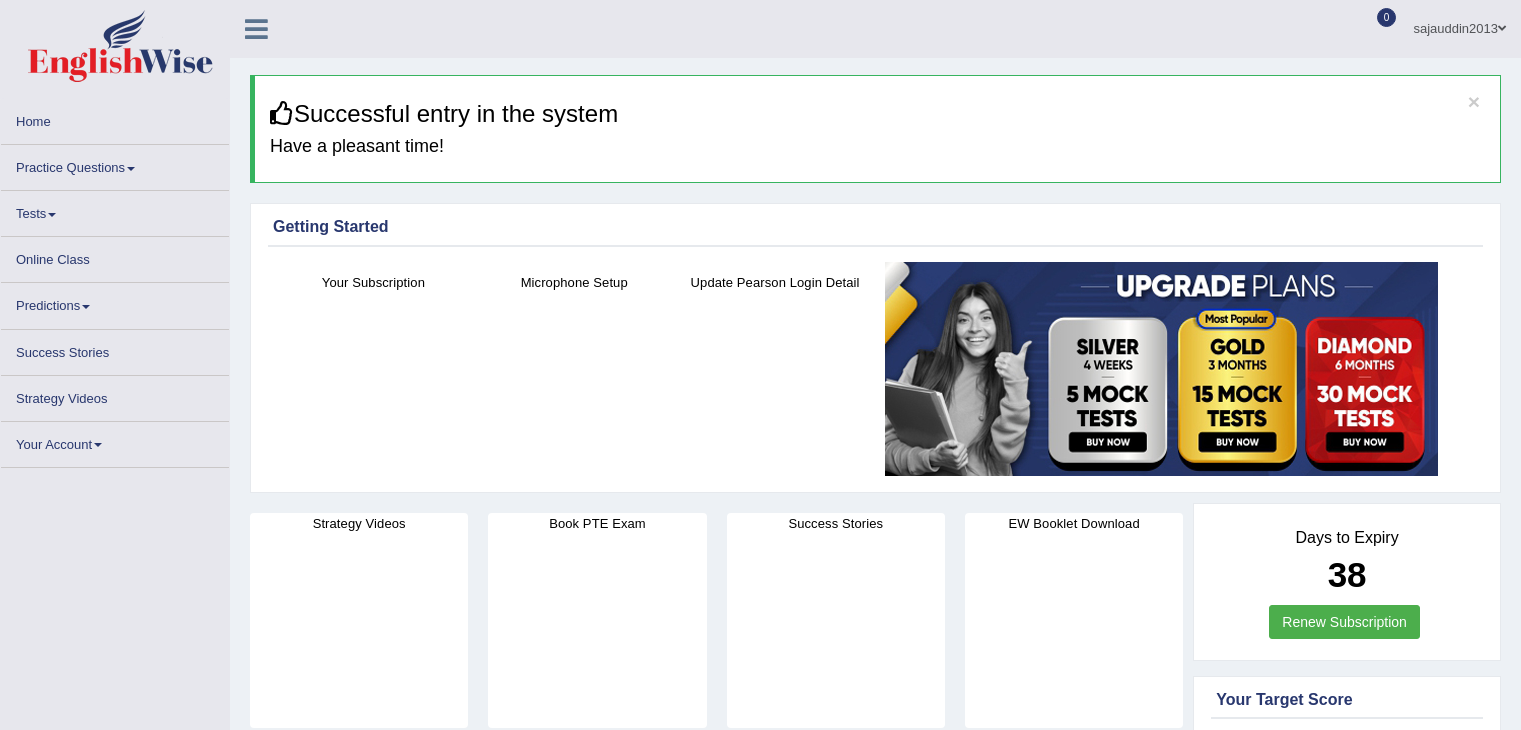 scroll, scrollTop: 0, scrollLeft: 0, axis: both 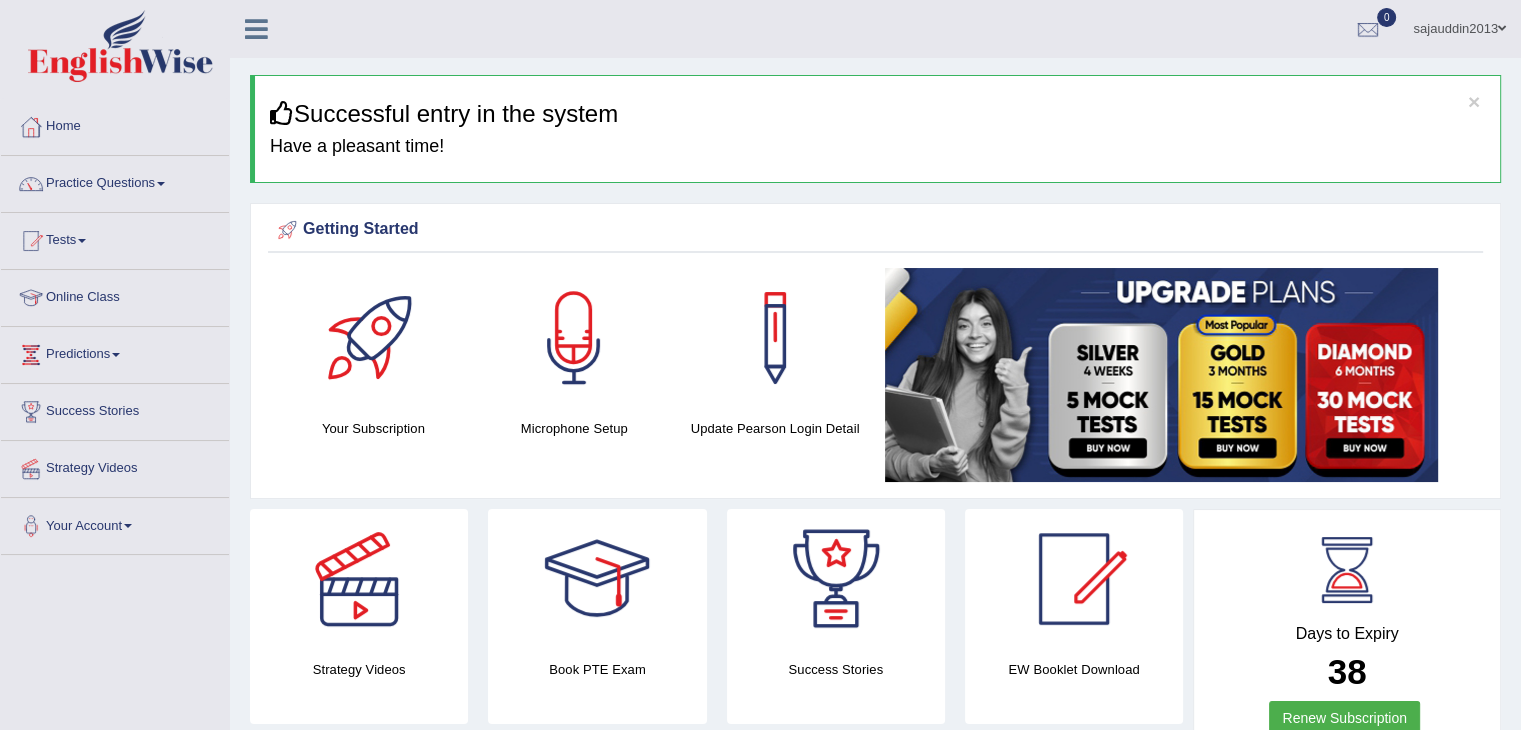 click on "Tests" at bounding box center [115, 238] 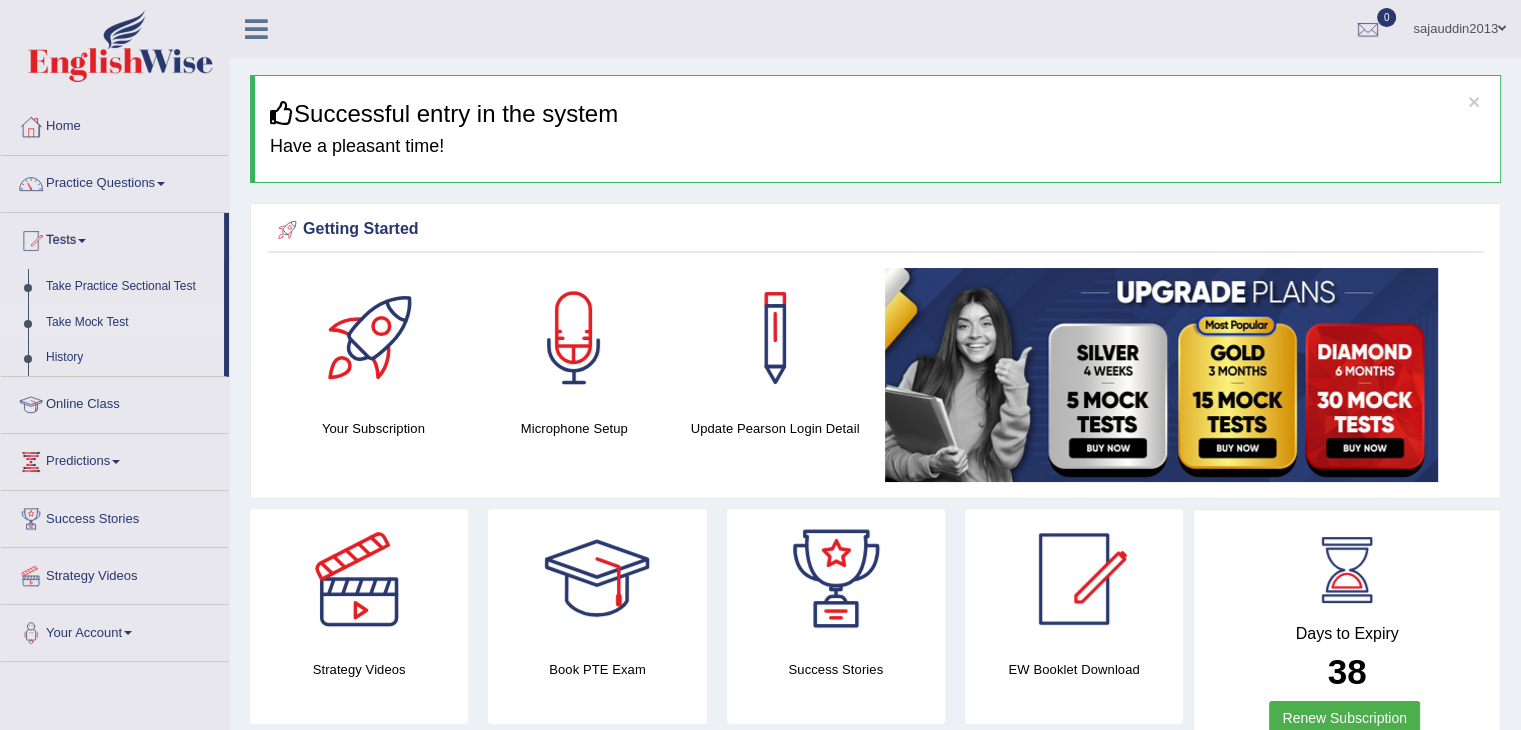 click on "Take Mock Test" at bounding box center [130, 323] 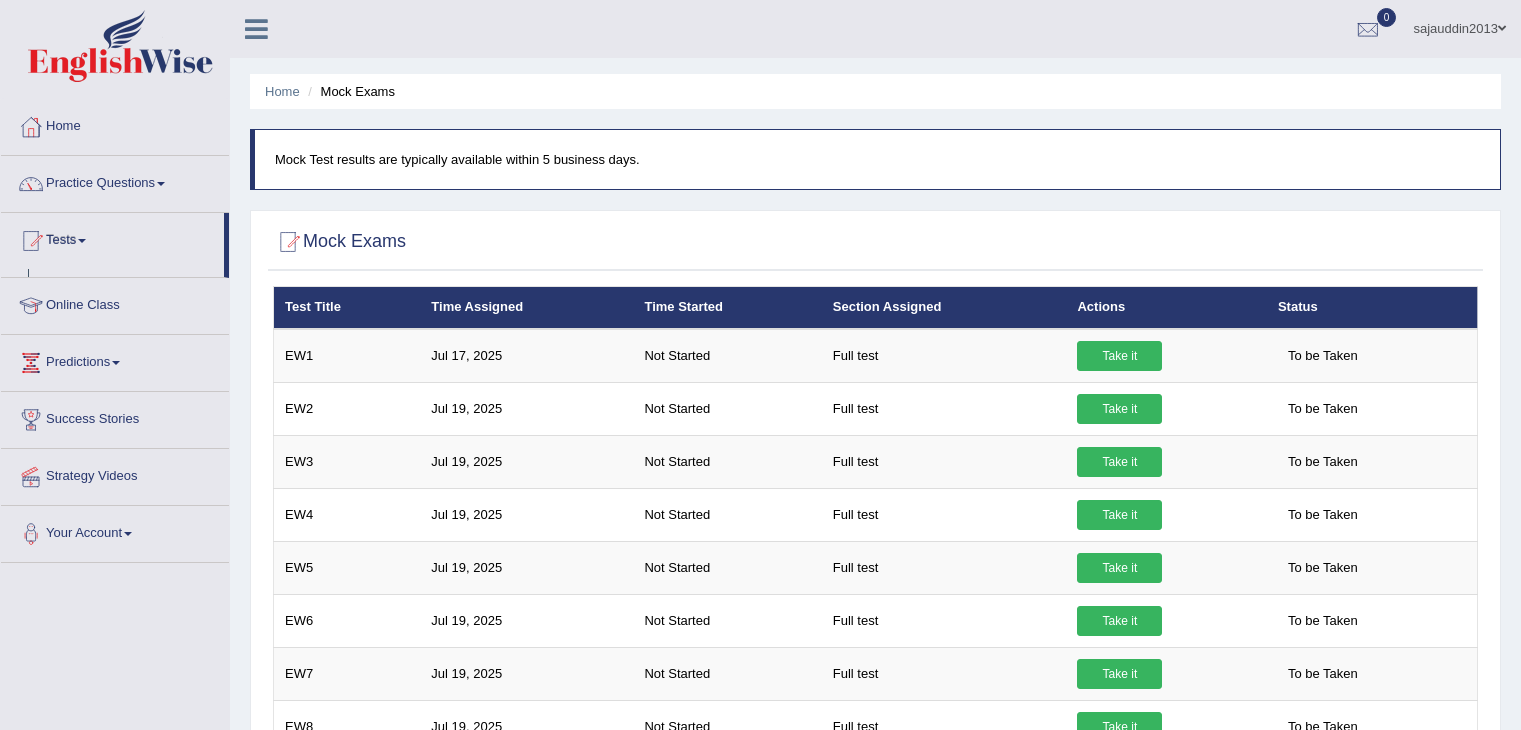 scroll, scrollTop: 0, scrollLeft: 0, axis: both 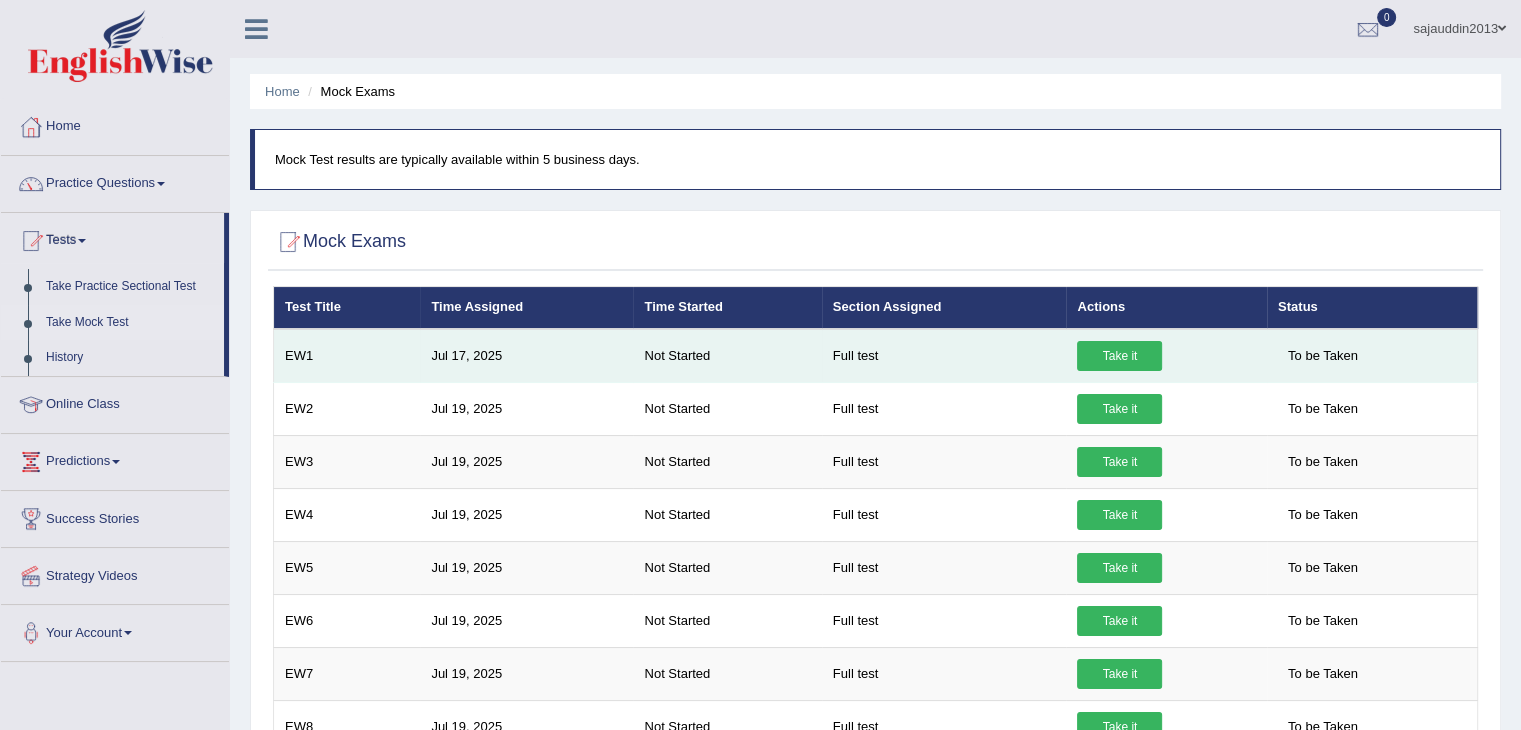 click on "Take it" at bounding box center [1166, 356] 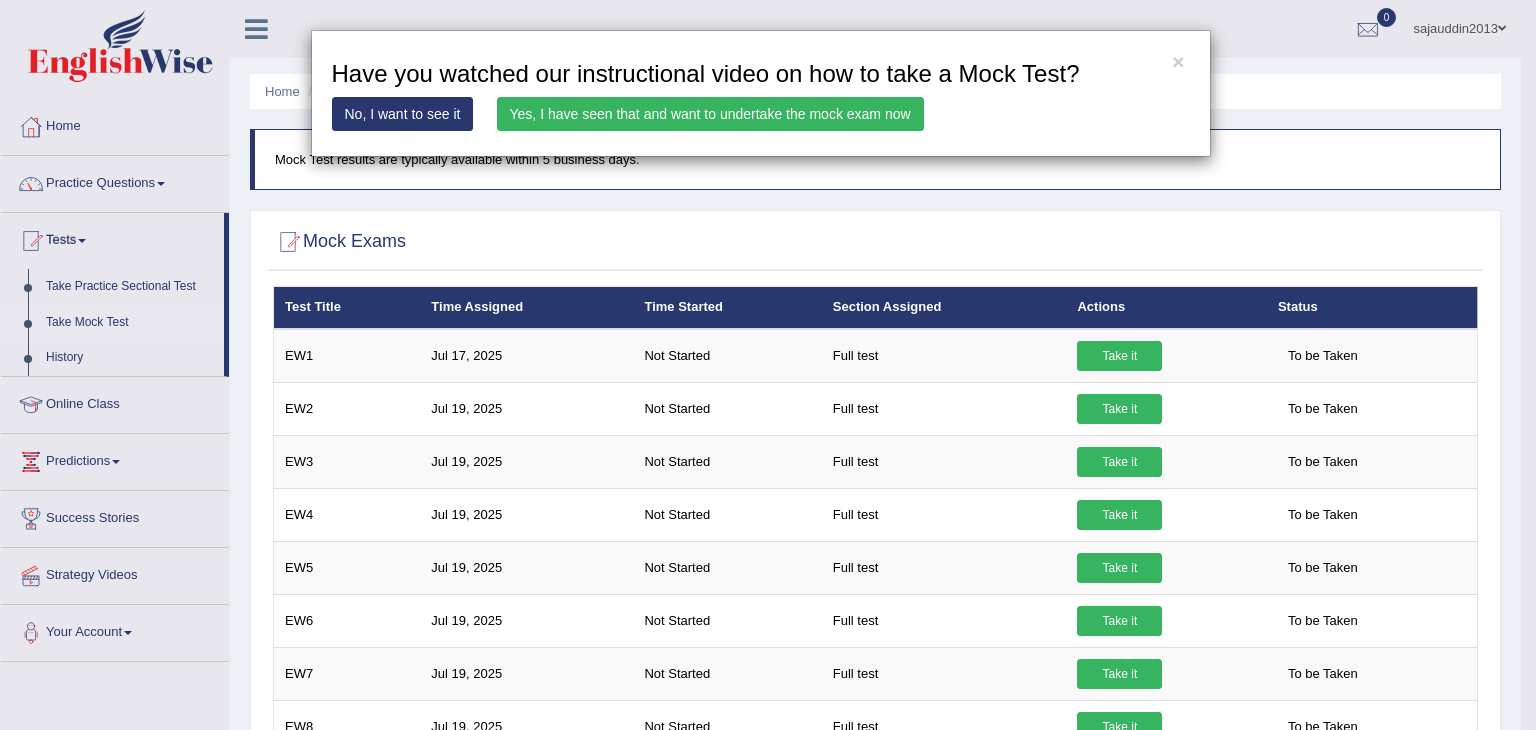 click on "Yes, I have seen that and want to undertake the mock exam now" at bounding box center (710, 114) 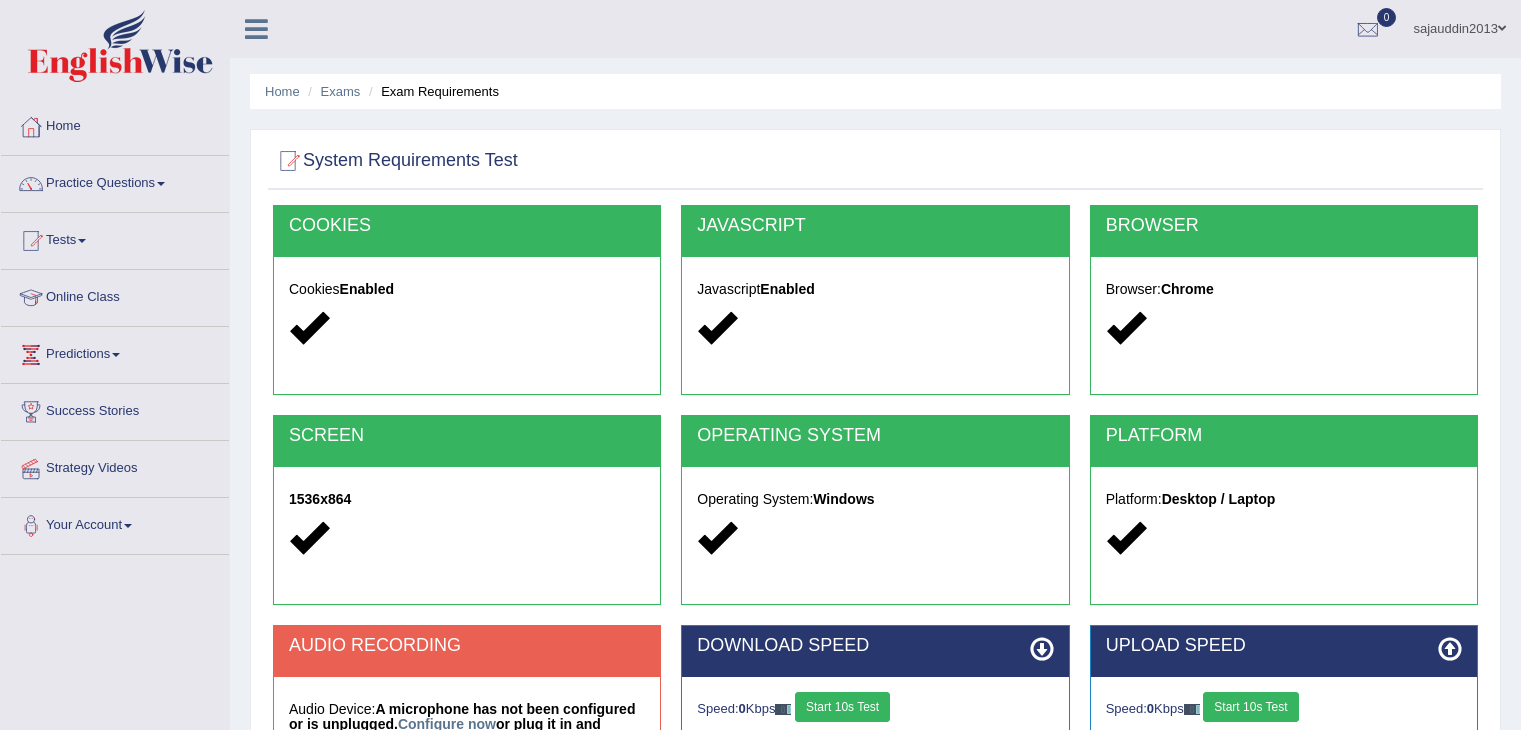 scroll, scrollTop: 0, scrollLeft: 0, axis: both 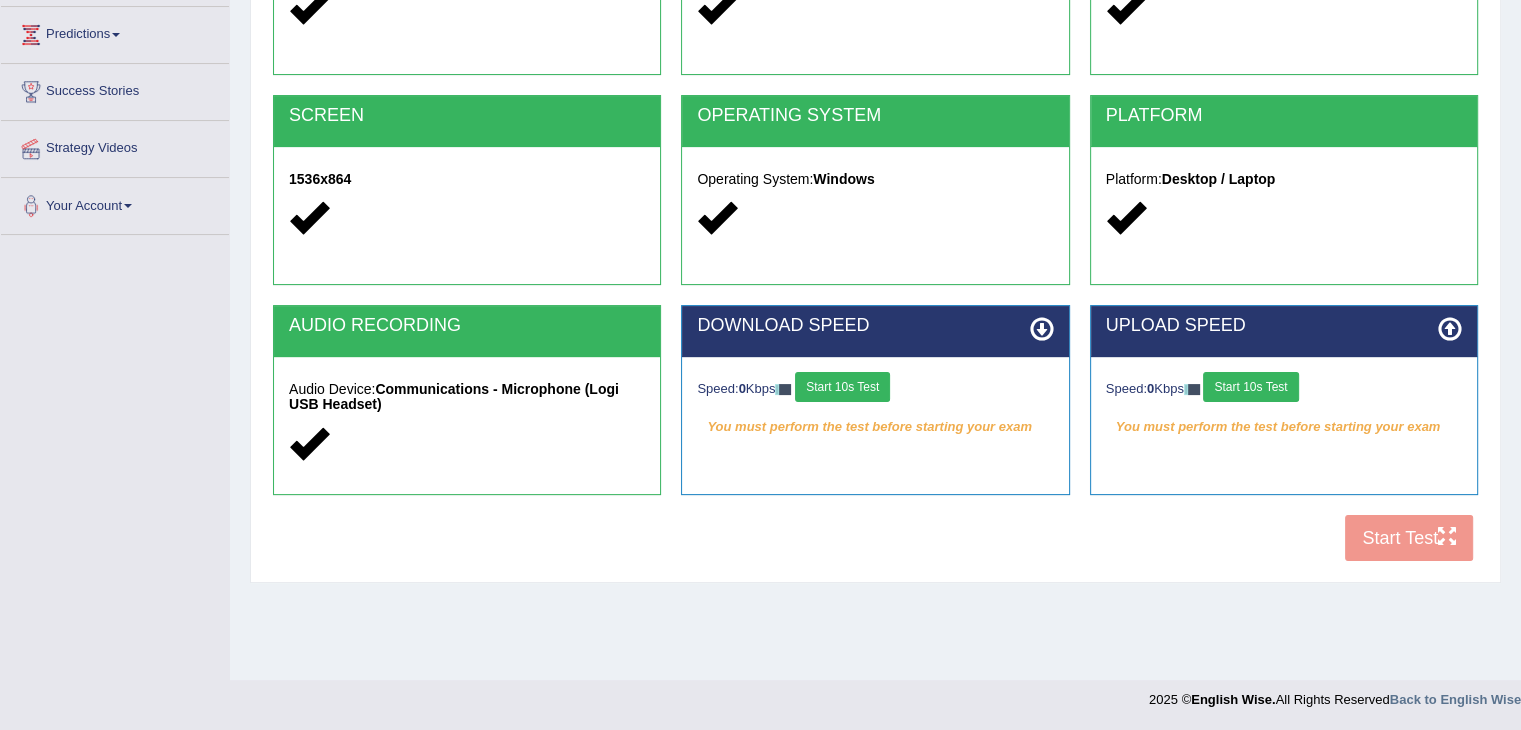 click on "Start 10s Test" at bounding box center [842, 387] 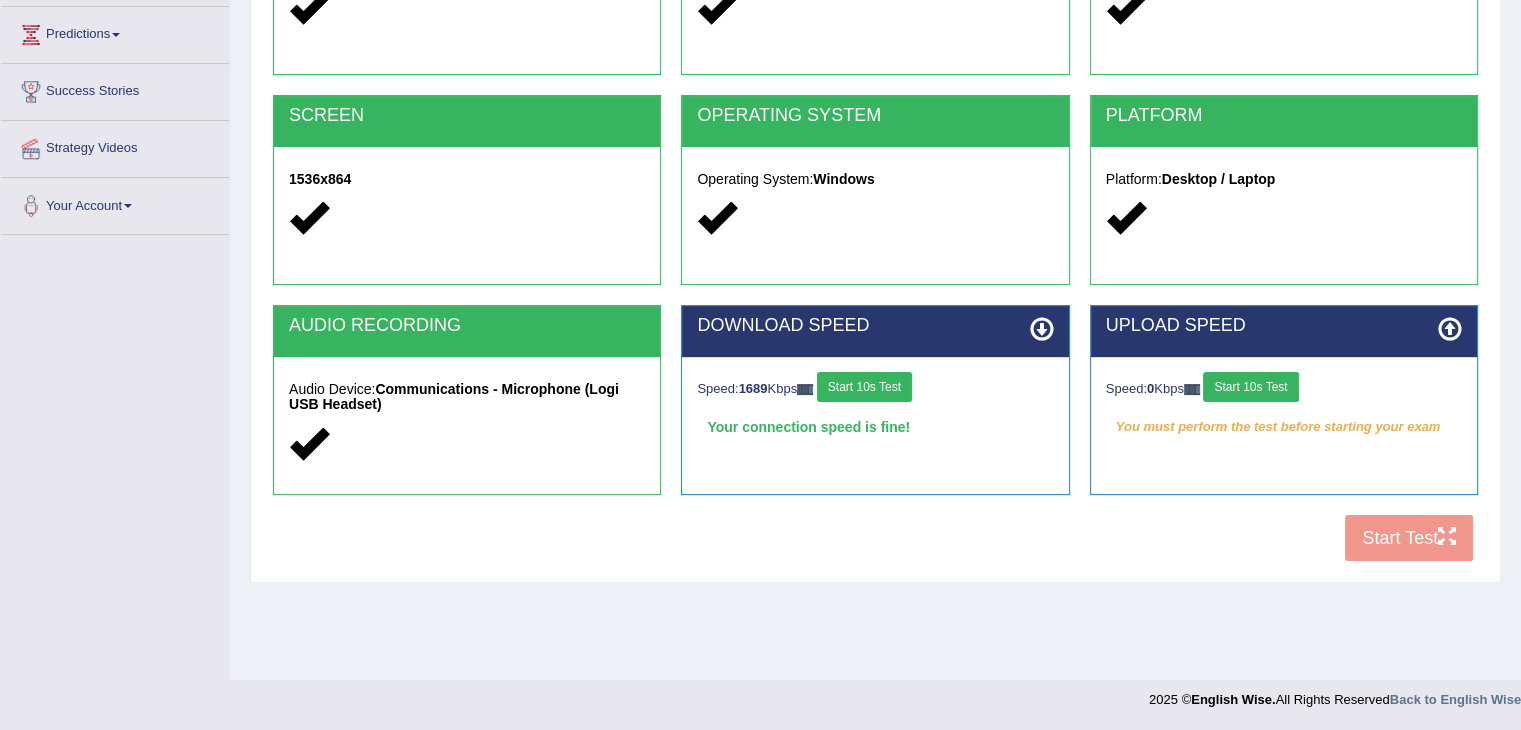 click on "Start 10s Test" at bounding box center (1250, 387) 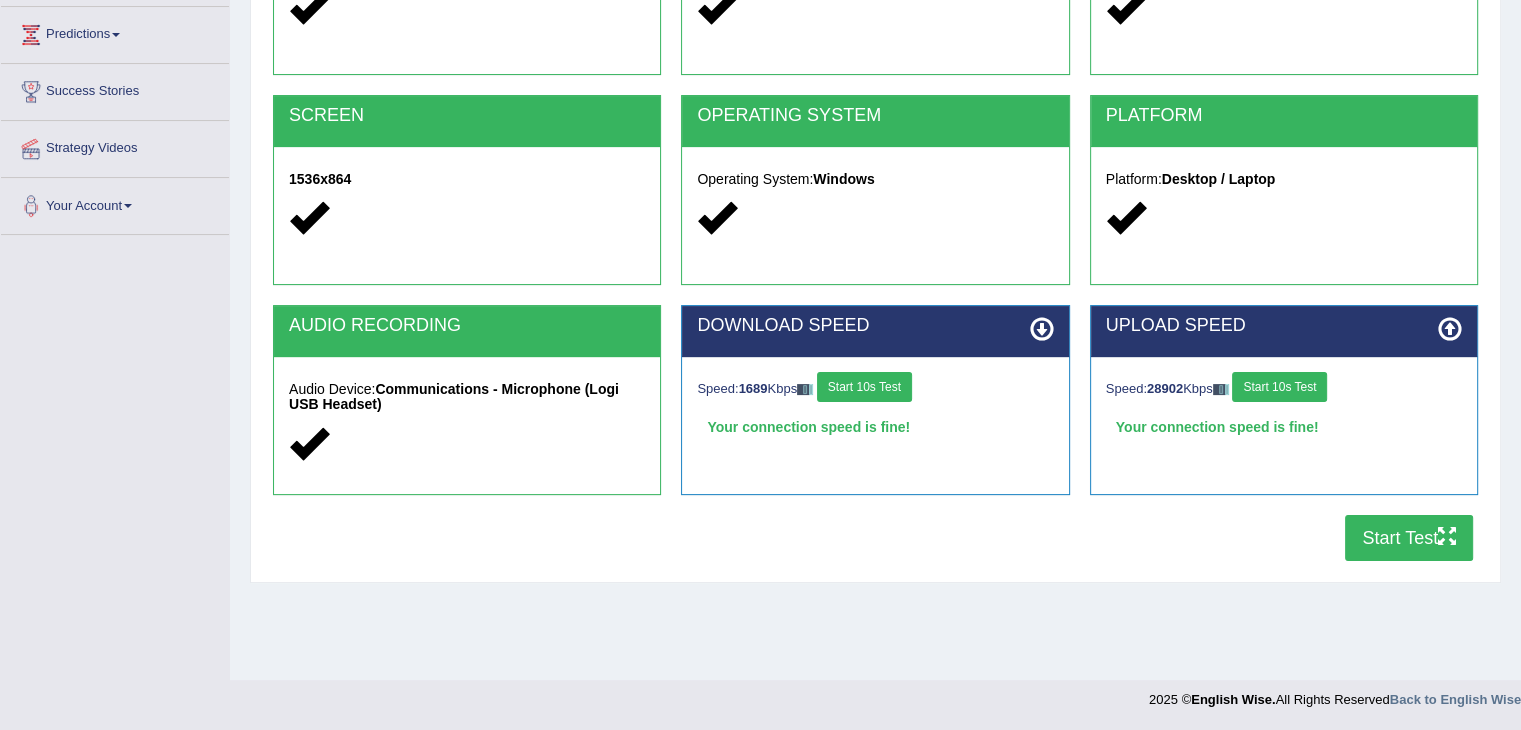 drag, startPoint x: 376, startPoint y: 426, endPoint x: 652, endPoint y: 716, distance: 400.34485 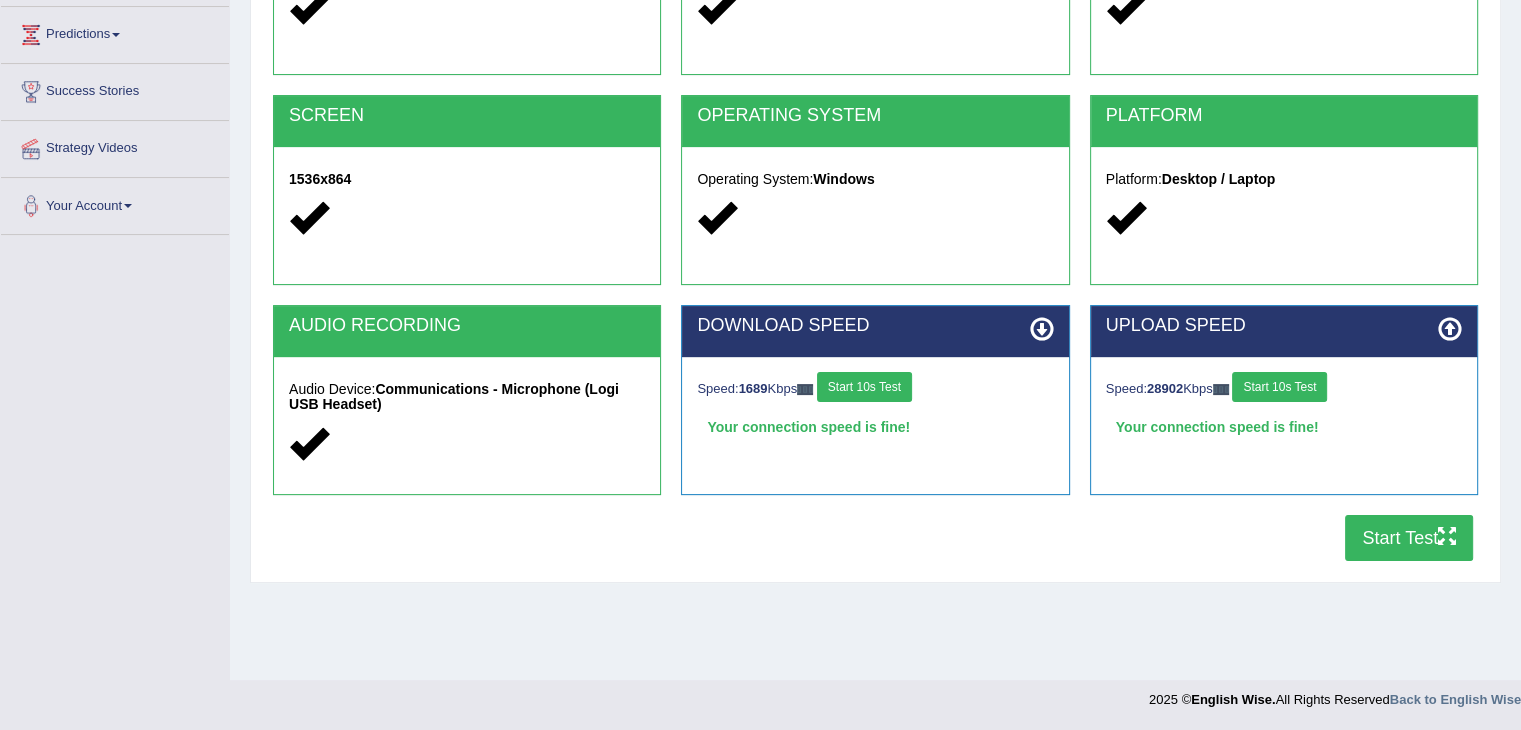 click on "Home
Exams
Exam Requirements
System Requirements Test
COOKIES
Cookies  Enabled
JAVASCRIPT
Javascript  Enabled
BROWSER
Browser:  Chrome
SCREEN
1536x864
OPERATING SYSTEM
Operating System:  Windows
PLATFORM
Platform:  Desktop / Laptop
AUDIO RECORDING
Audio Device:  Communications - Microphone (Logi USB Headset)
DOWNLOAD SPEED
Speed:  1689  Kbps    Start 10s Test
Your connection speed is fine!
Select Audio Quality
UPLOAD SPEED
28902" at bounding box center [875, 180] 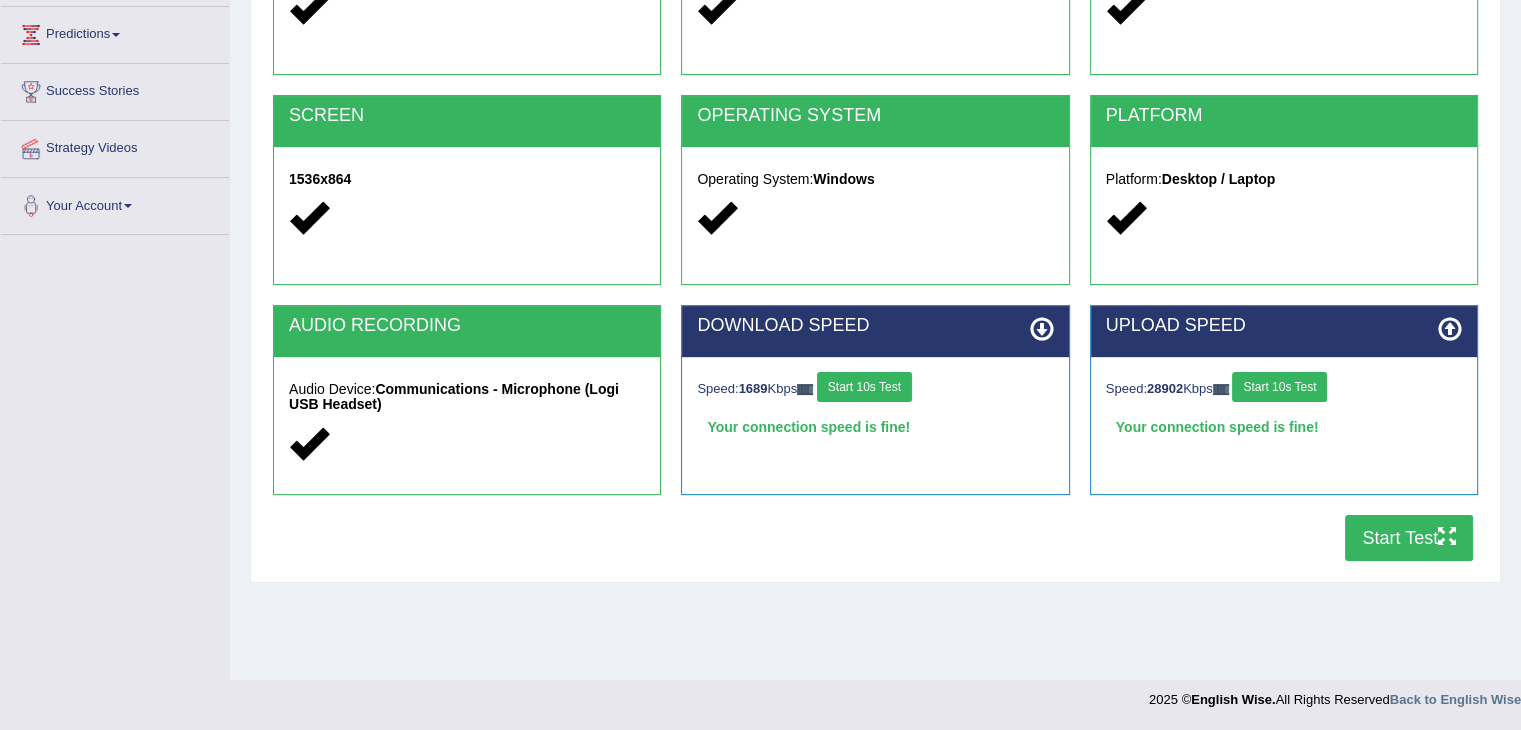 click on "Home
Exams
Exam Requirements
System Requirements Test
COOKIES
Cookies  Enabled
JAVASCRIPT
Javascript  Enabled
BROWSER
Browser:  Chrome
SCREEN
1536x864
OPERATING SYSTEM
Operating System:  Windows
PLATFORM
Platform:  Desktop / Laptop
AUDIO RECORDING
Audio Device:  Communications - Microphone (Logi USB Headset)
DOWNLOAD SPEED
Speed:  1689  Kbps    Start 10s Test
Your connection speed is fine!
Select Audio Quality
UPLOAD SPEED
28902" at bounding box center [875, 180] 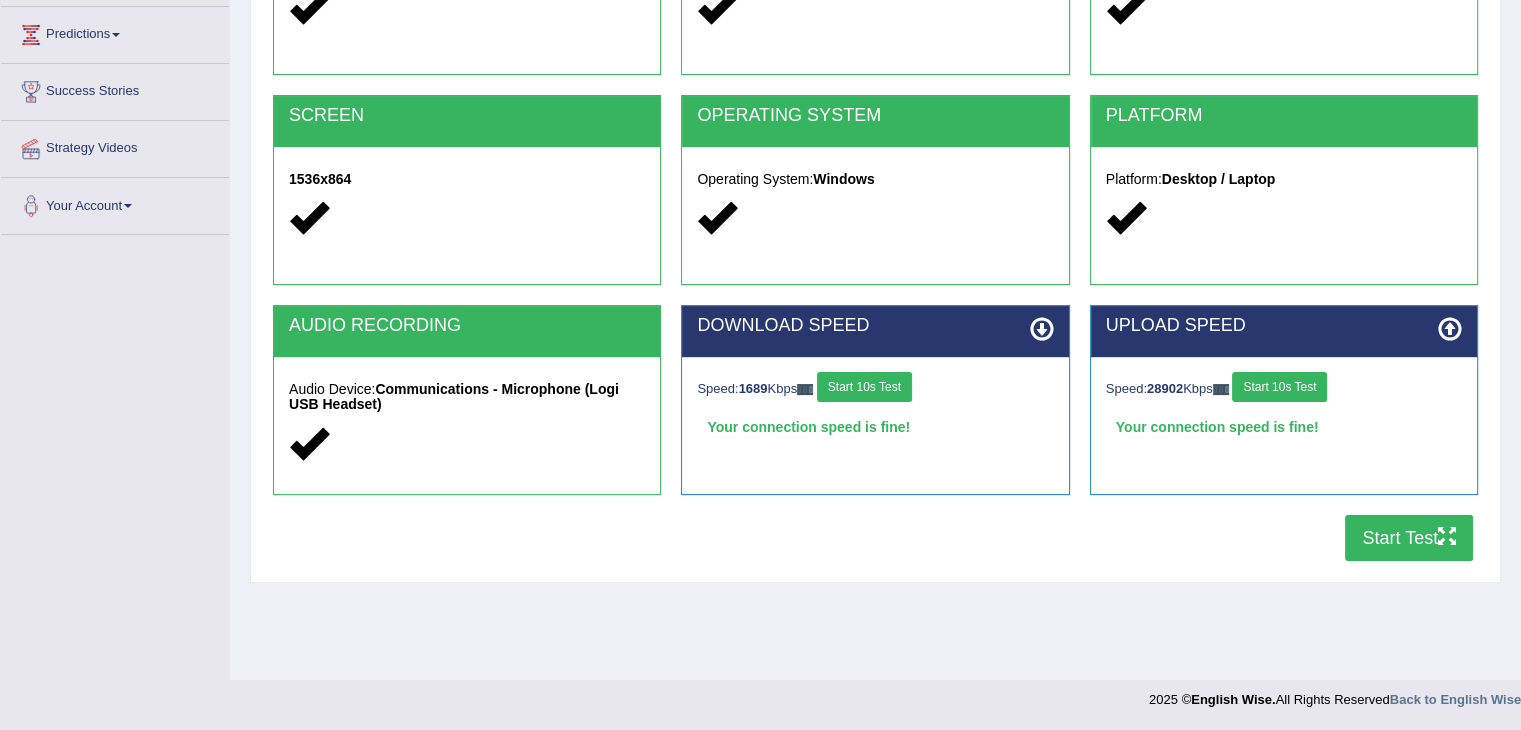 click on "Start Test" at bounding box center (1409, 538) 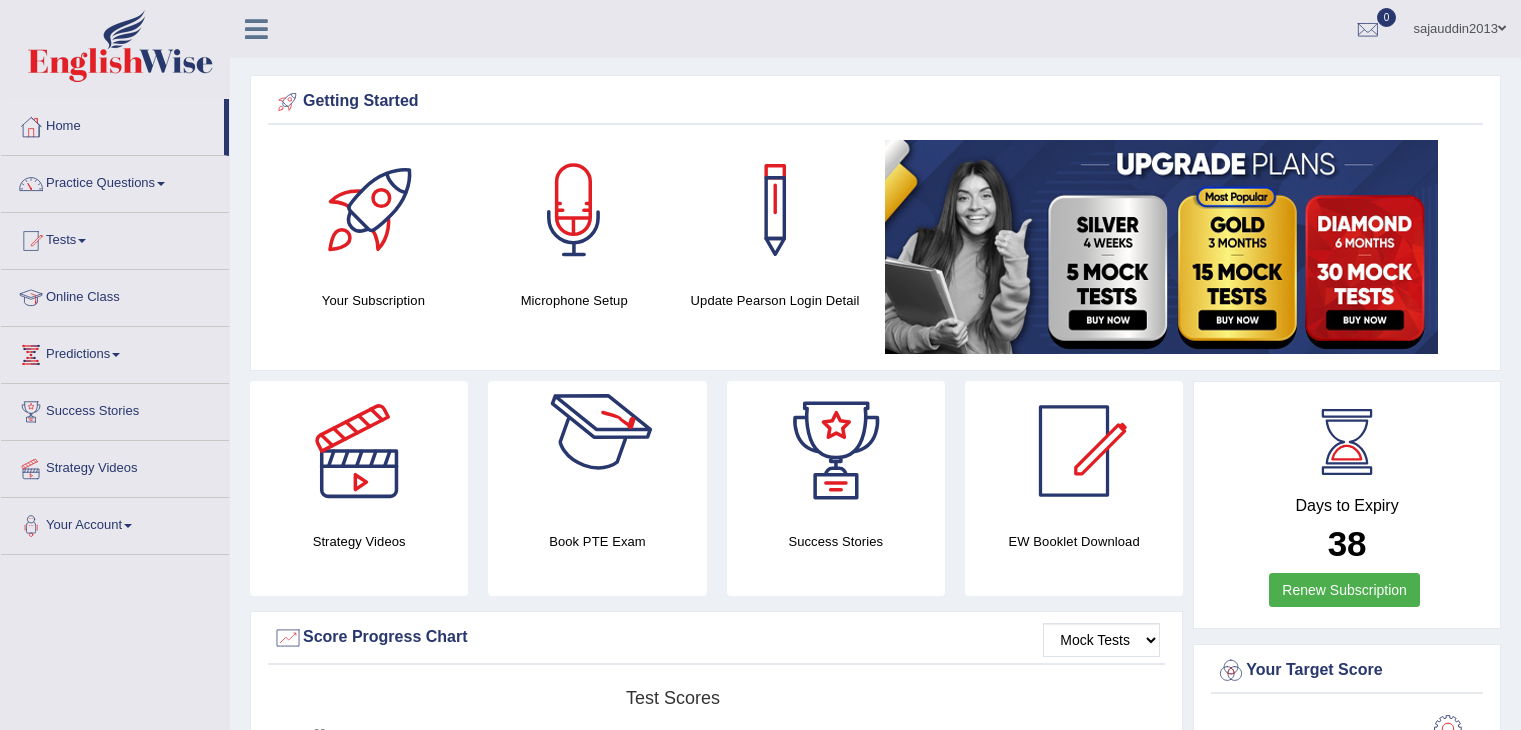 scroll, scrollTop: 0, scrollLeft: 0, axis: both 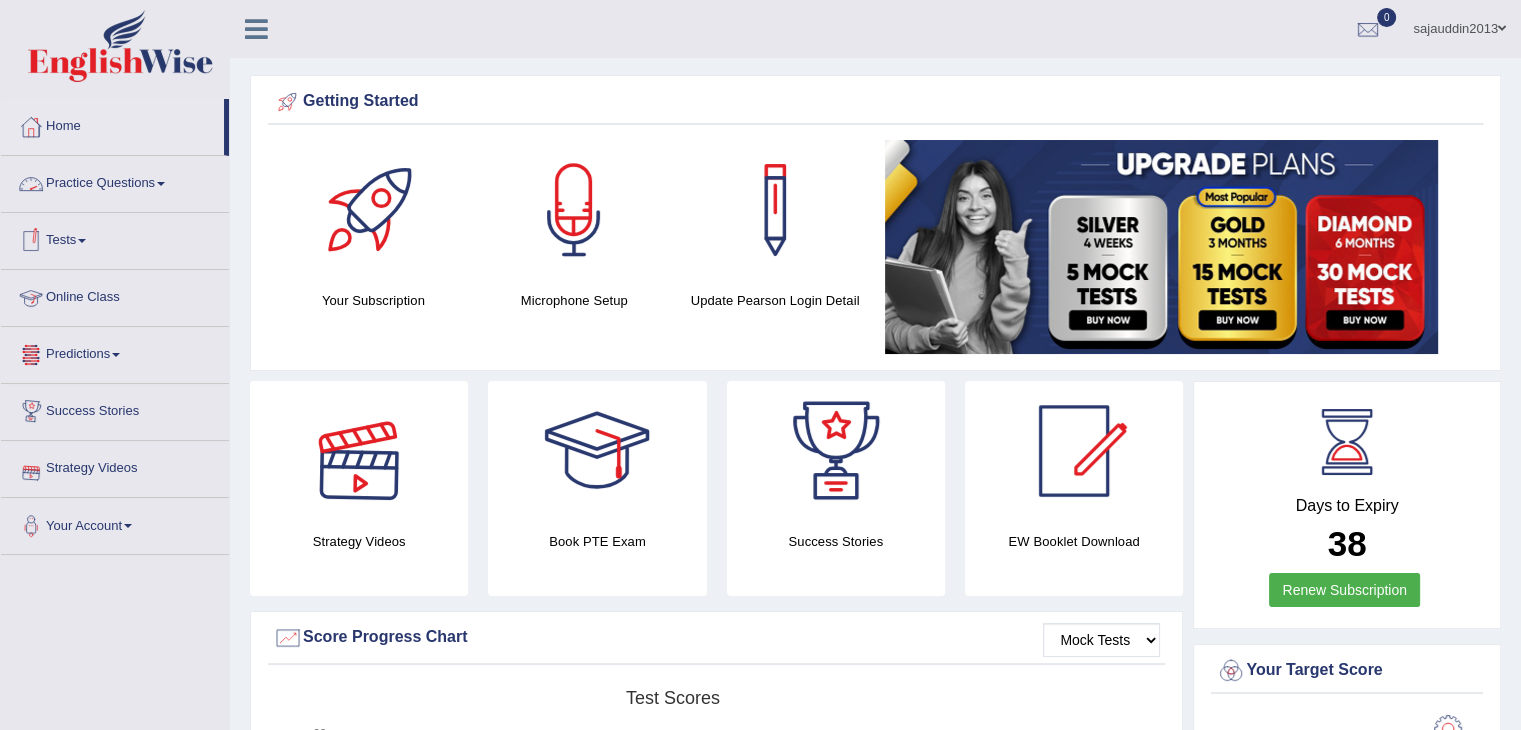 click on "Tests" at bounding box center [115, 238] 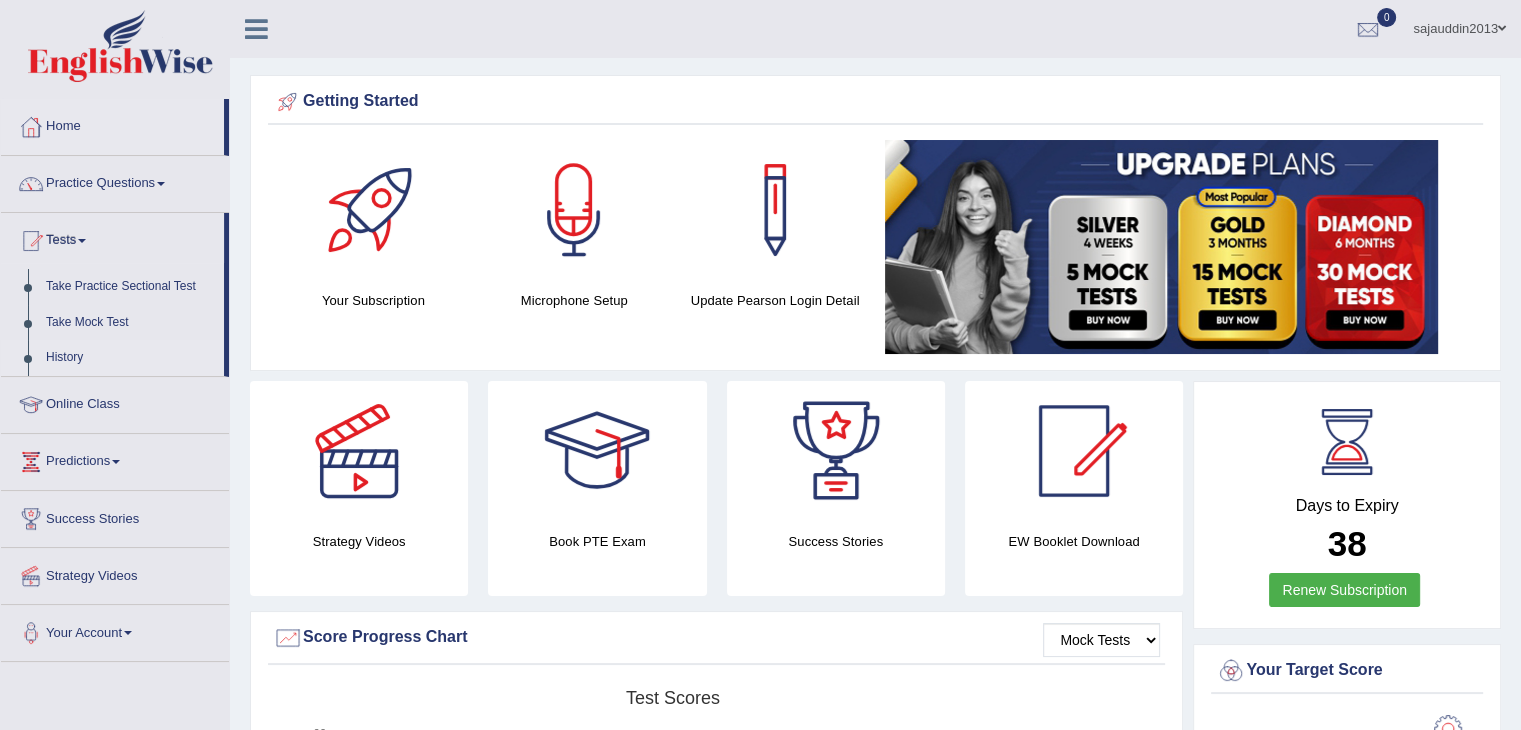 drag, startPoint x: 42, startPoint y: 361, endPoint x: 76, endPoint y: 349, distance: 36.05551 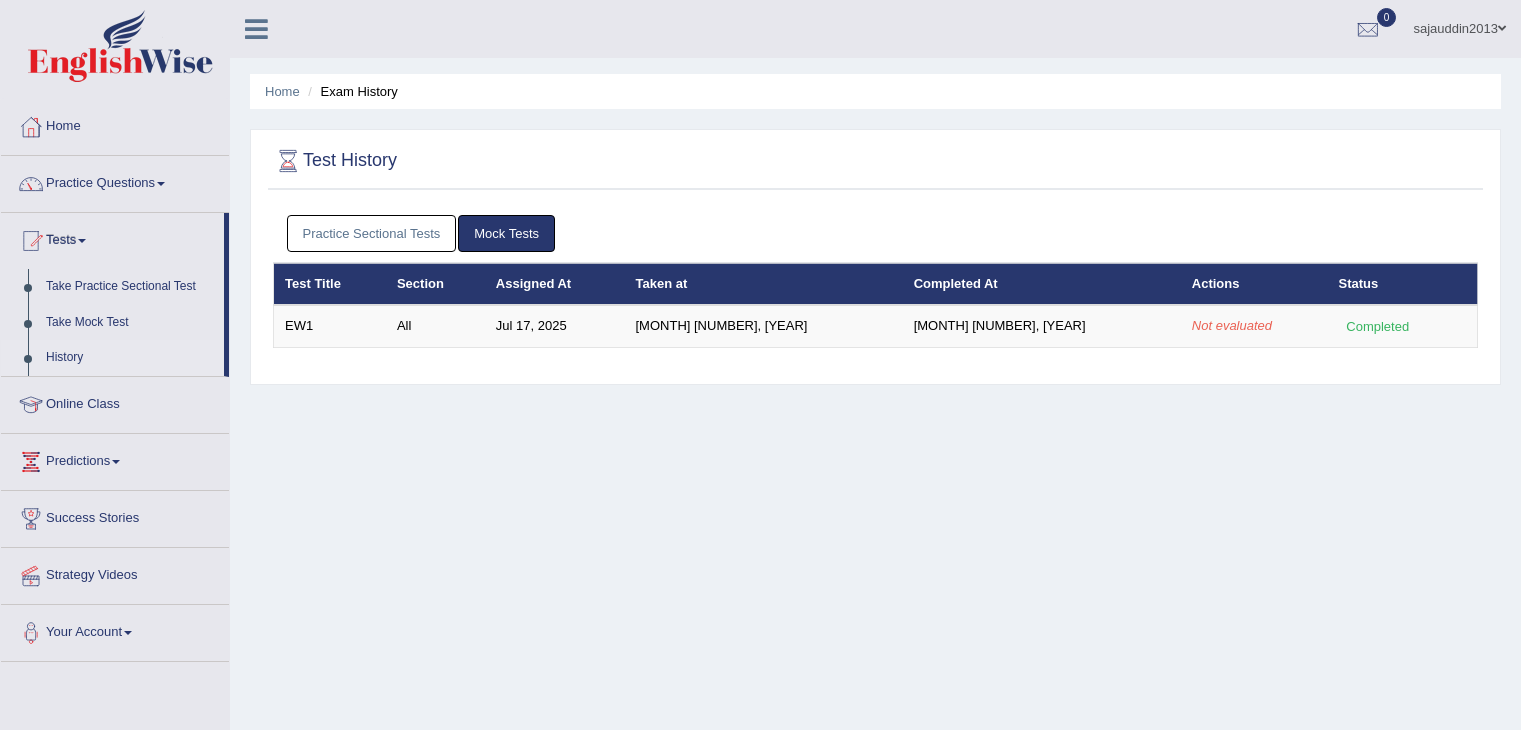 scroll, scrollTop: 0, scrollLeft: 0, axis: both 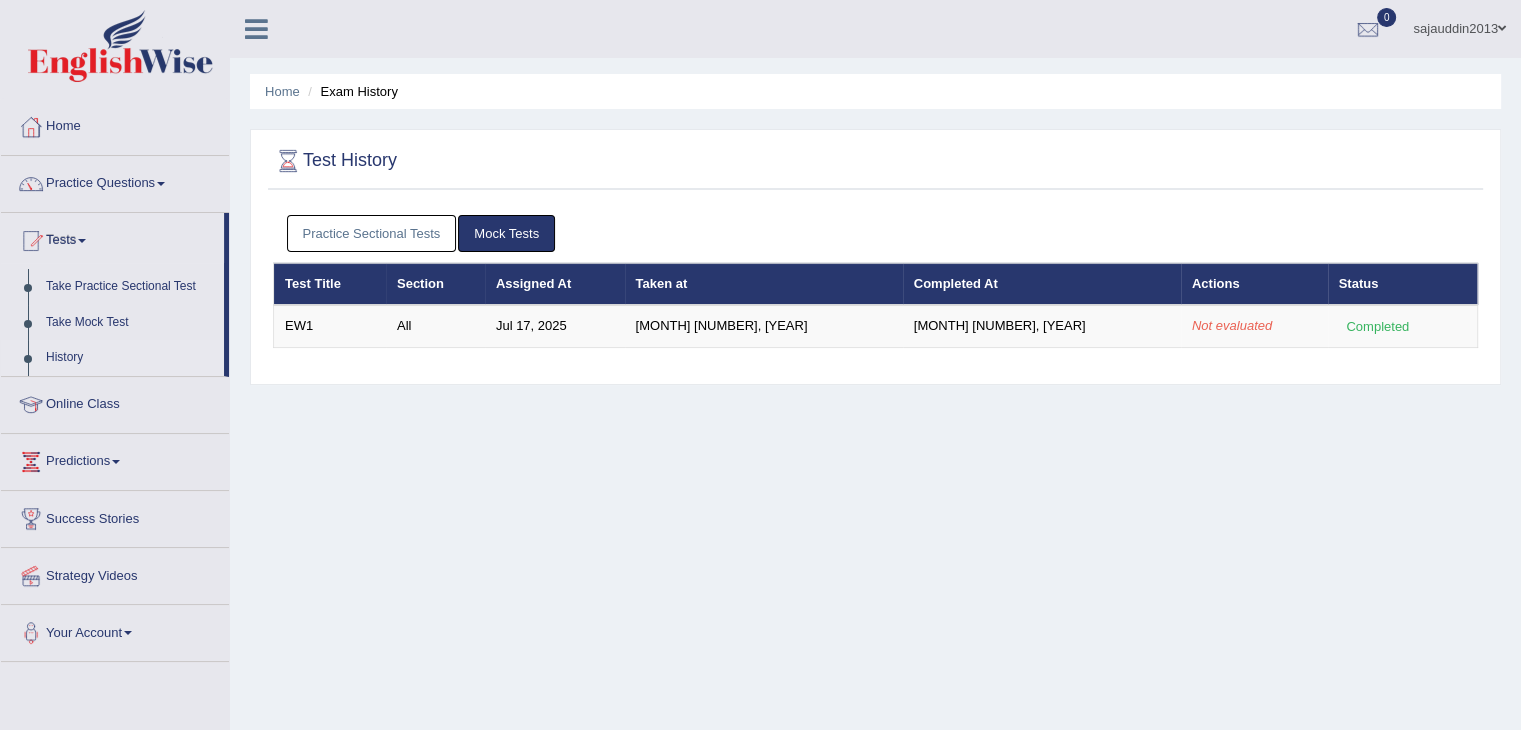 click on "Home" at bounding box center [115, 124] 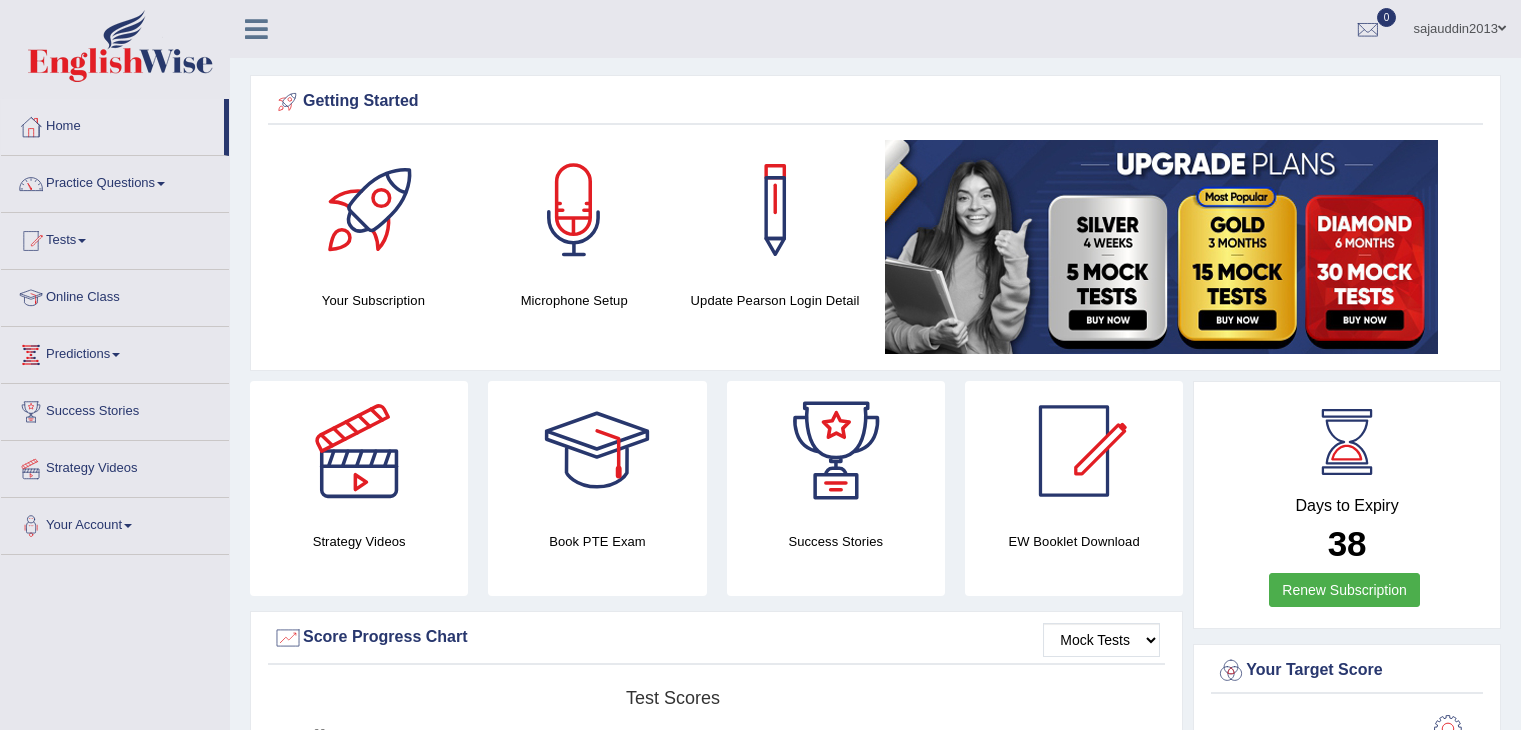 scroll, scrollTop: 0, scrollLeft: 0, axis: both 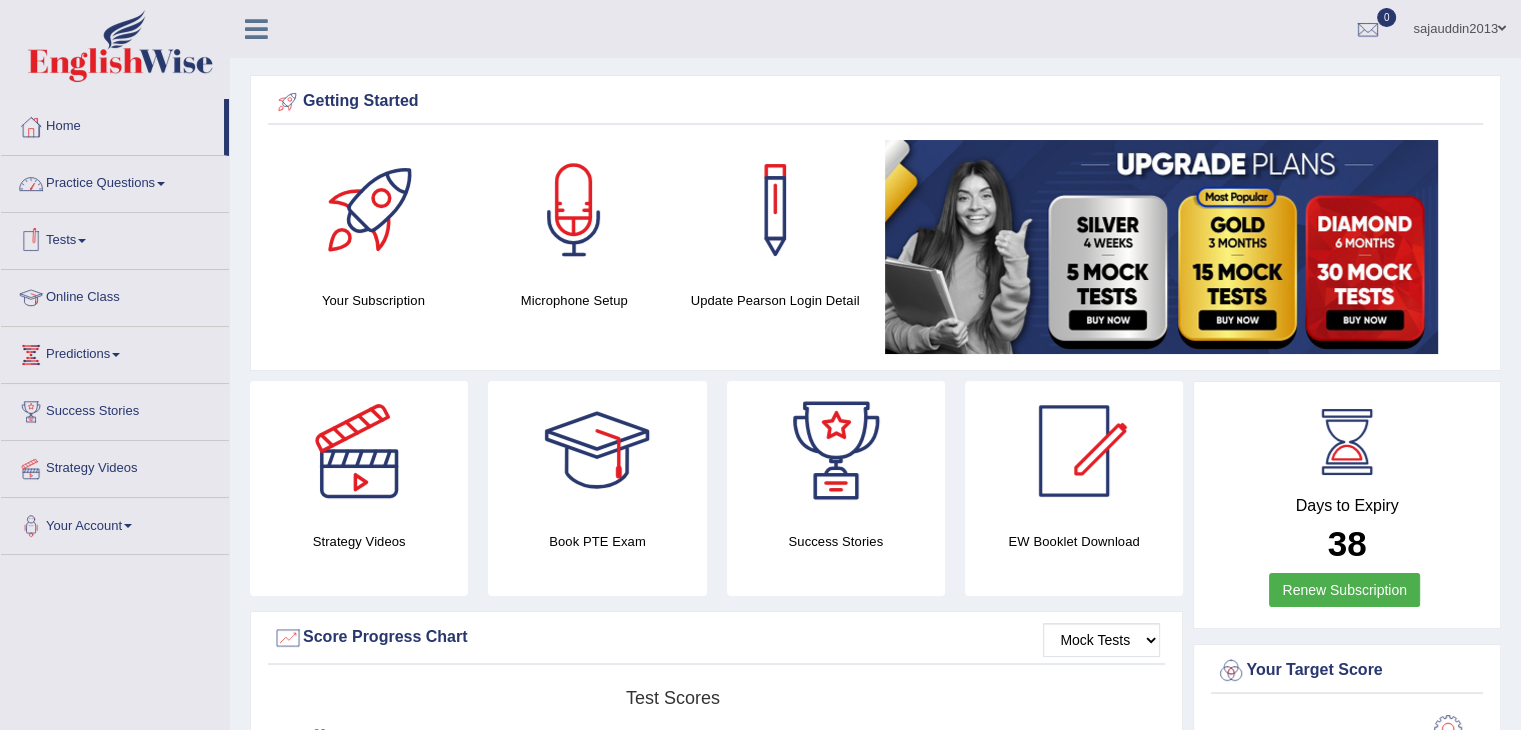 click on "Practice Questions" at bounding box center (115, 181) 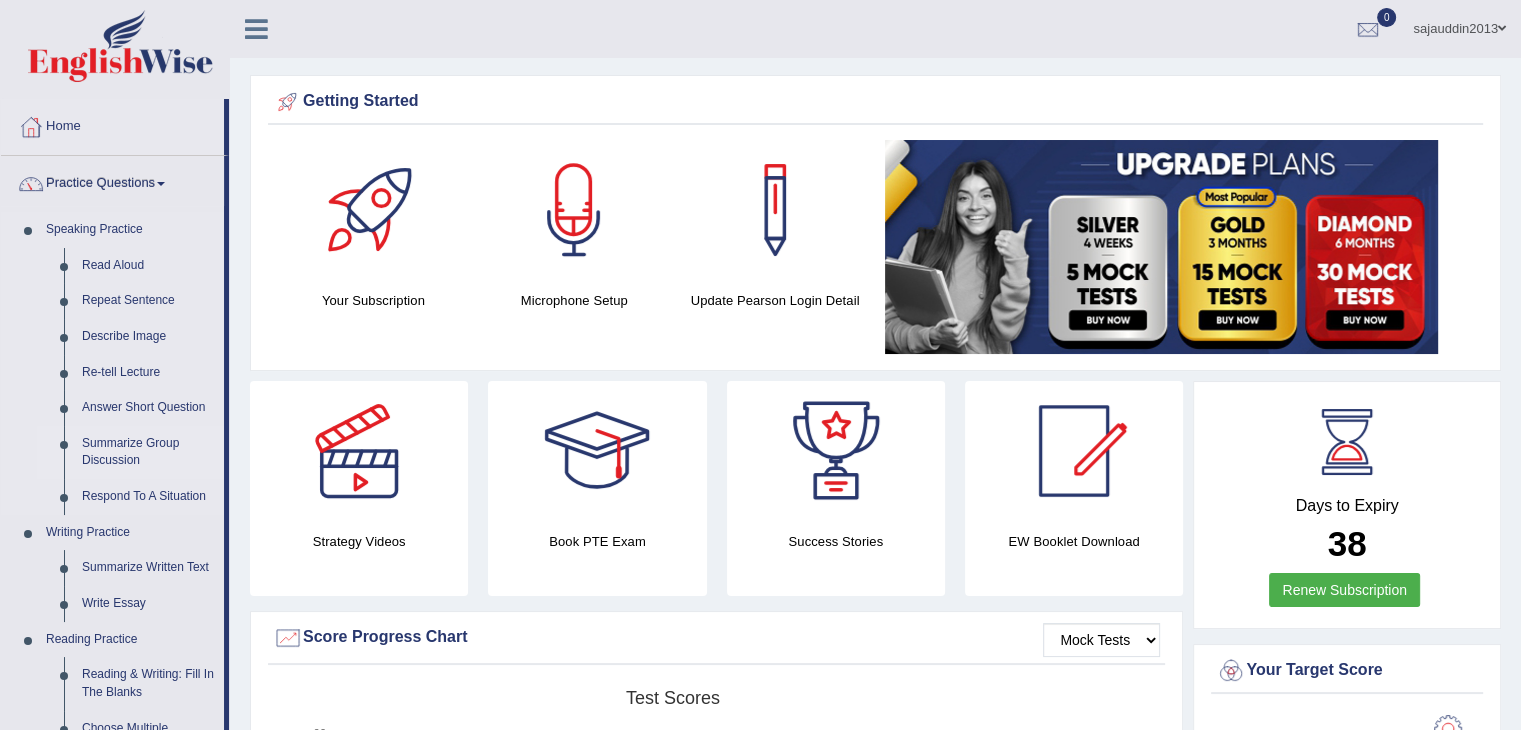 click on "Summarize Group Discussion" at bounding box center [148, 452] 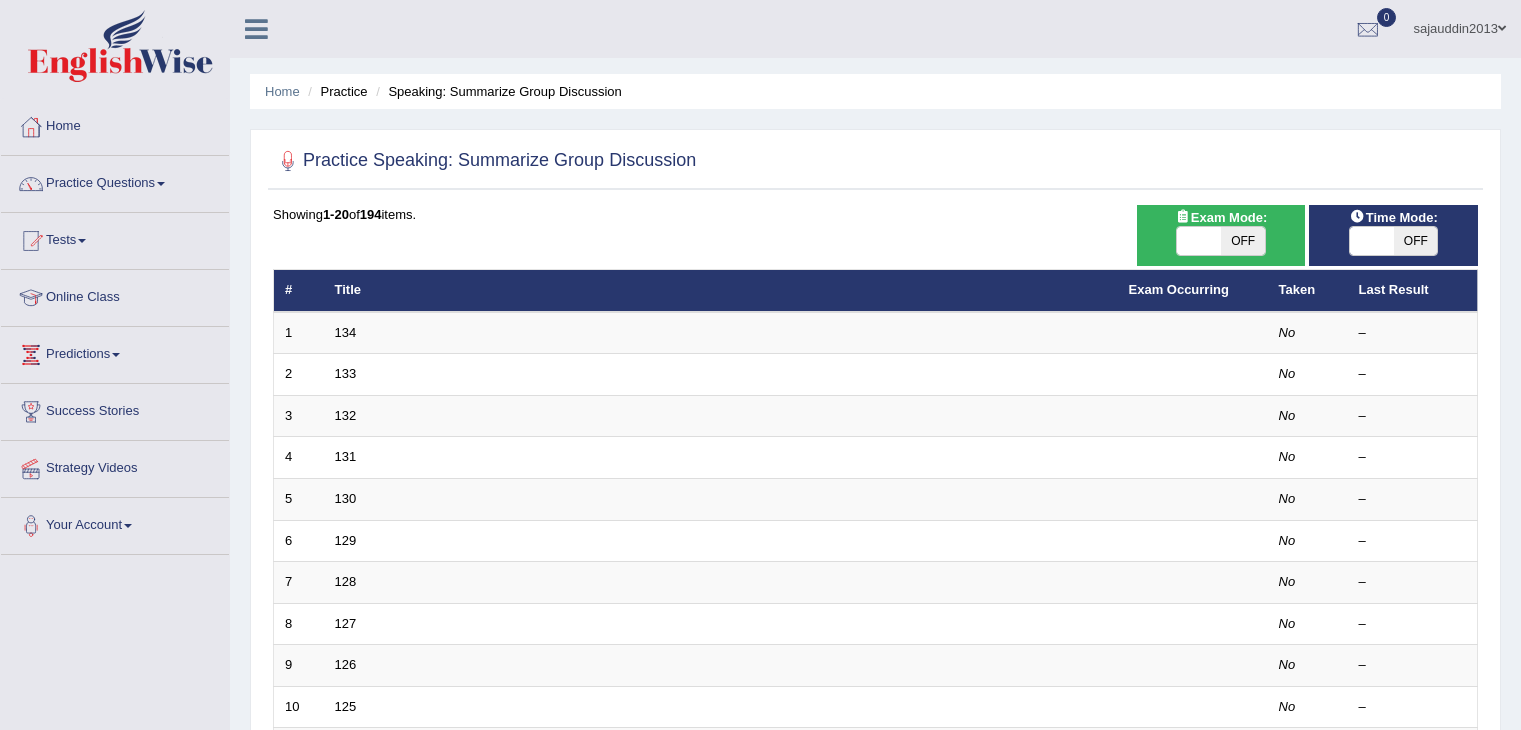 scroll, scrollTop: 0, scrollLeft: 0, axis: both 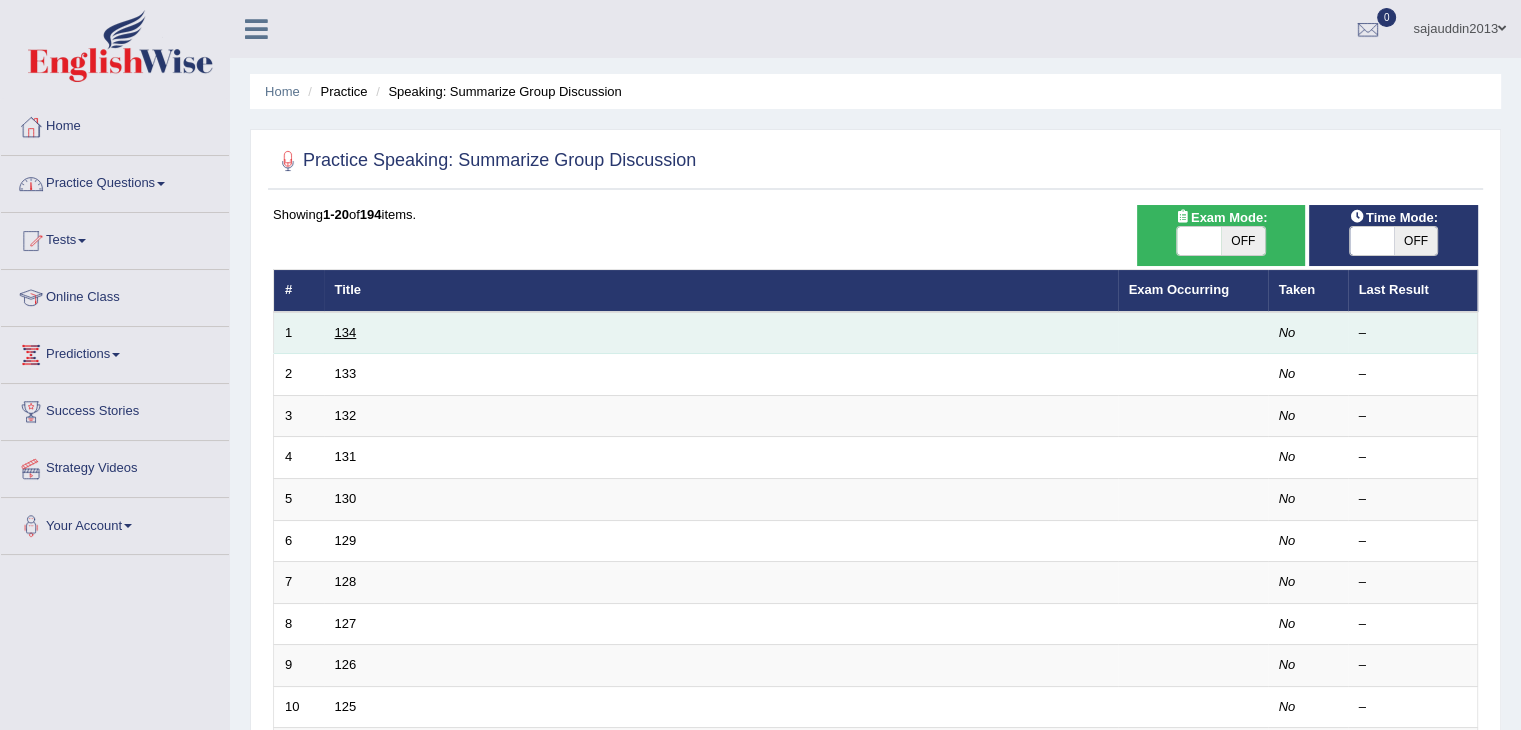 click on "134" at bounding box center (346, 332) 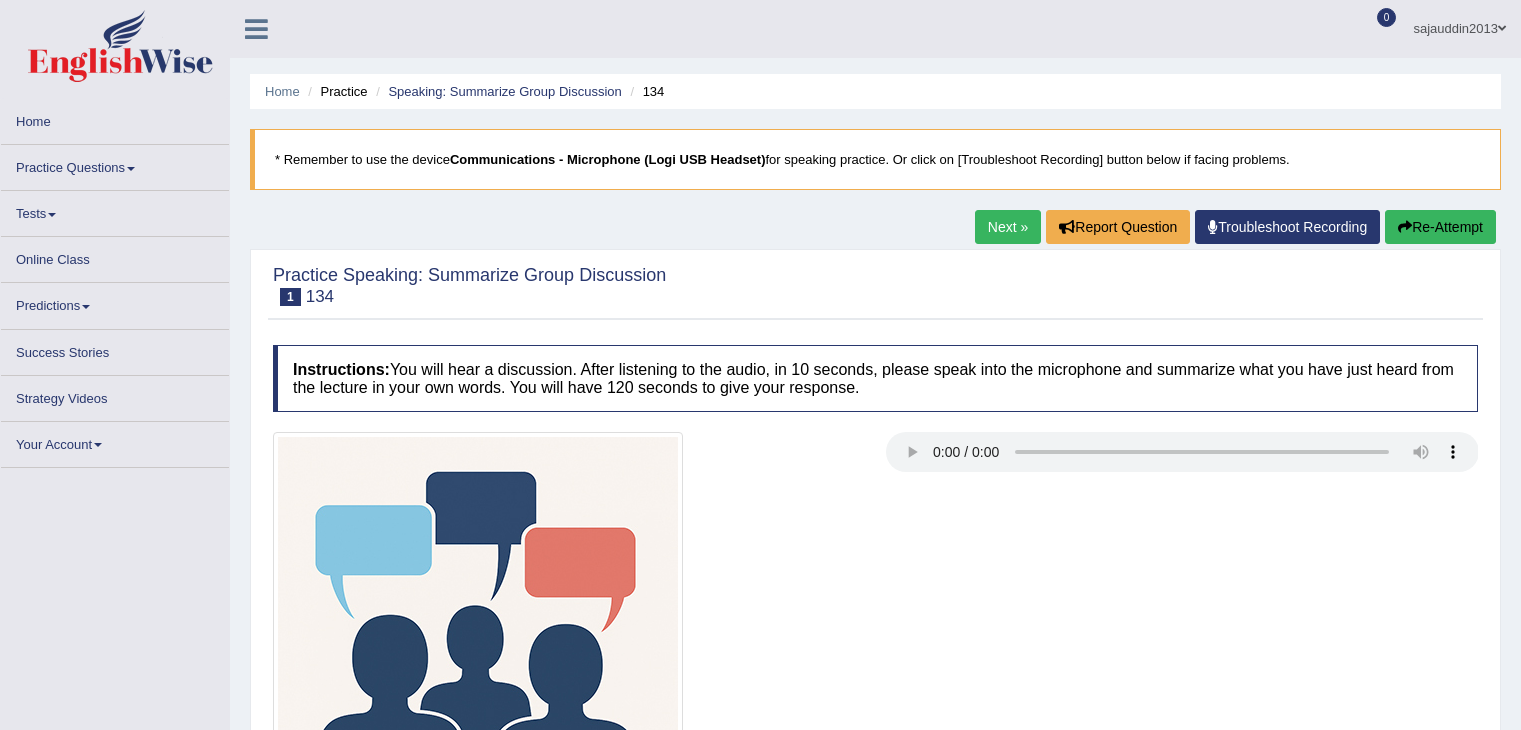 scroll, scrollTop: 0, scrollLeft: 0, axis: both 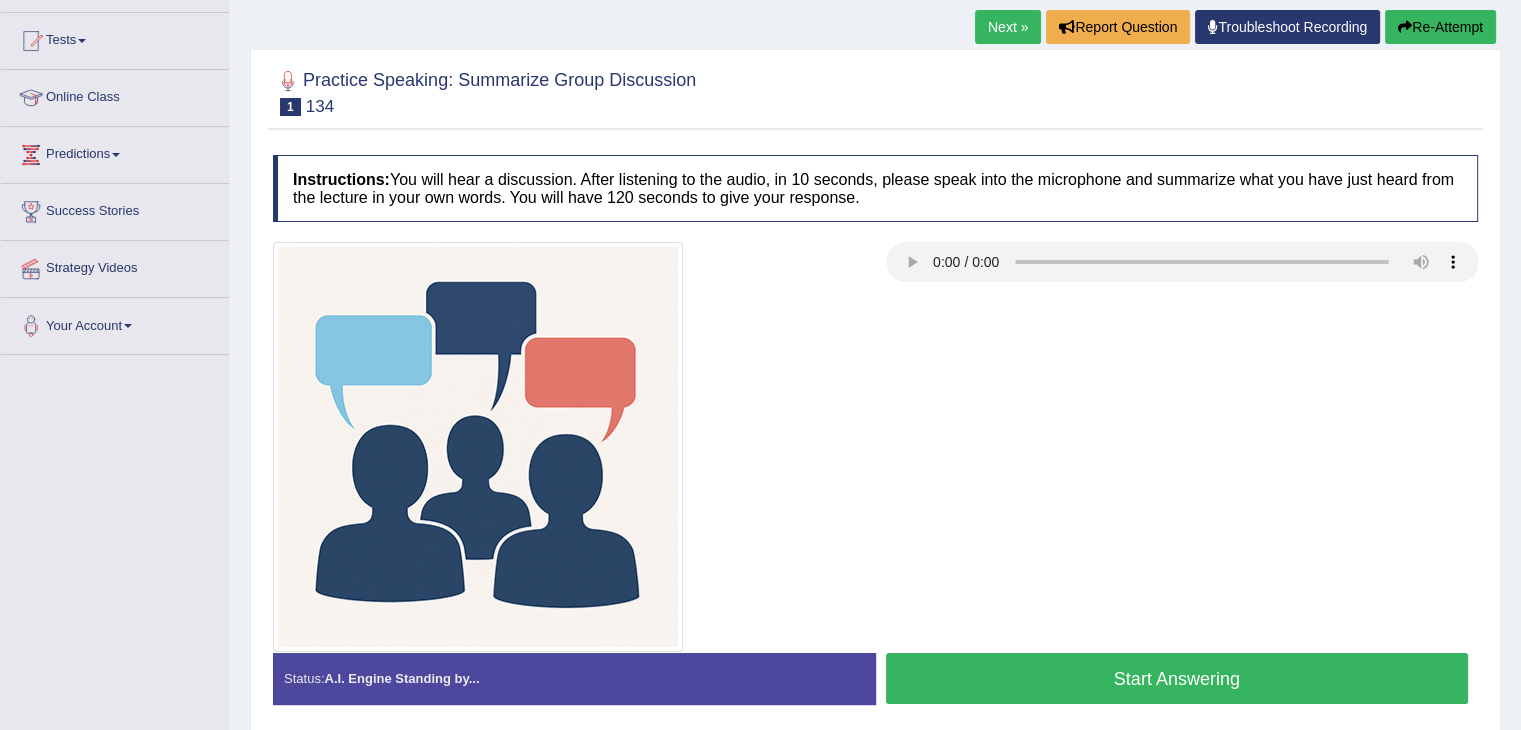 type 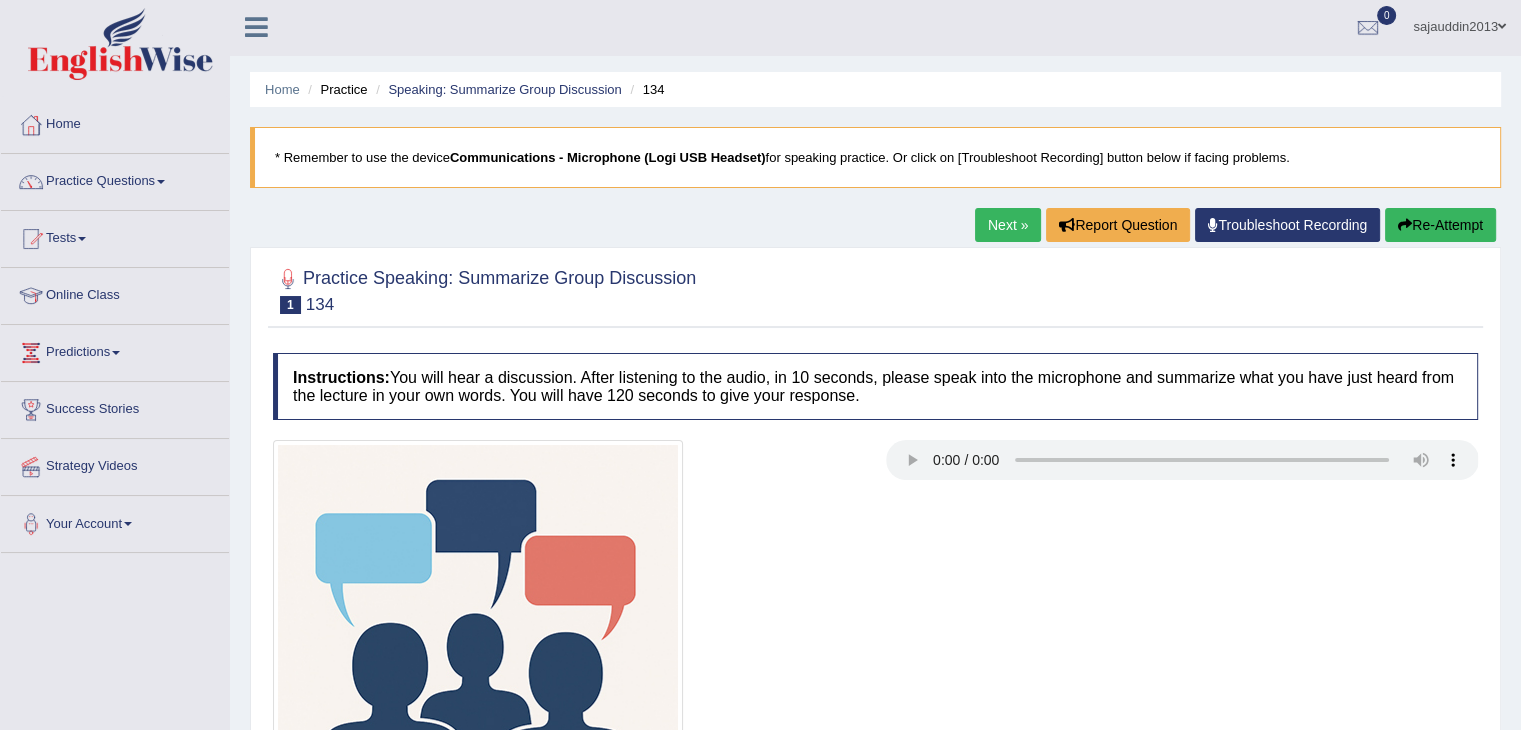 scroll, scrollTop: 0, scrollLeft: 0, axis: both 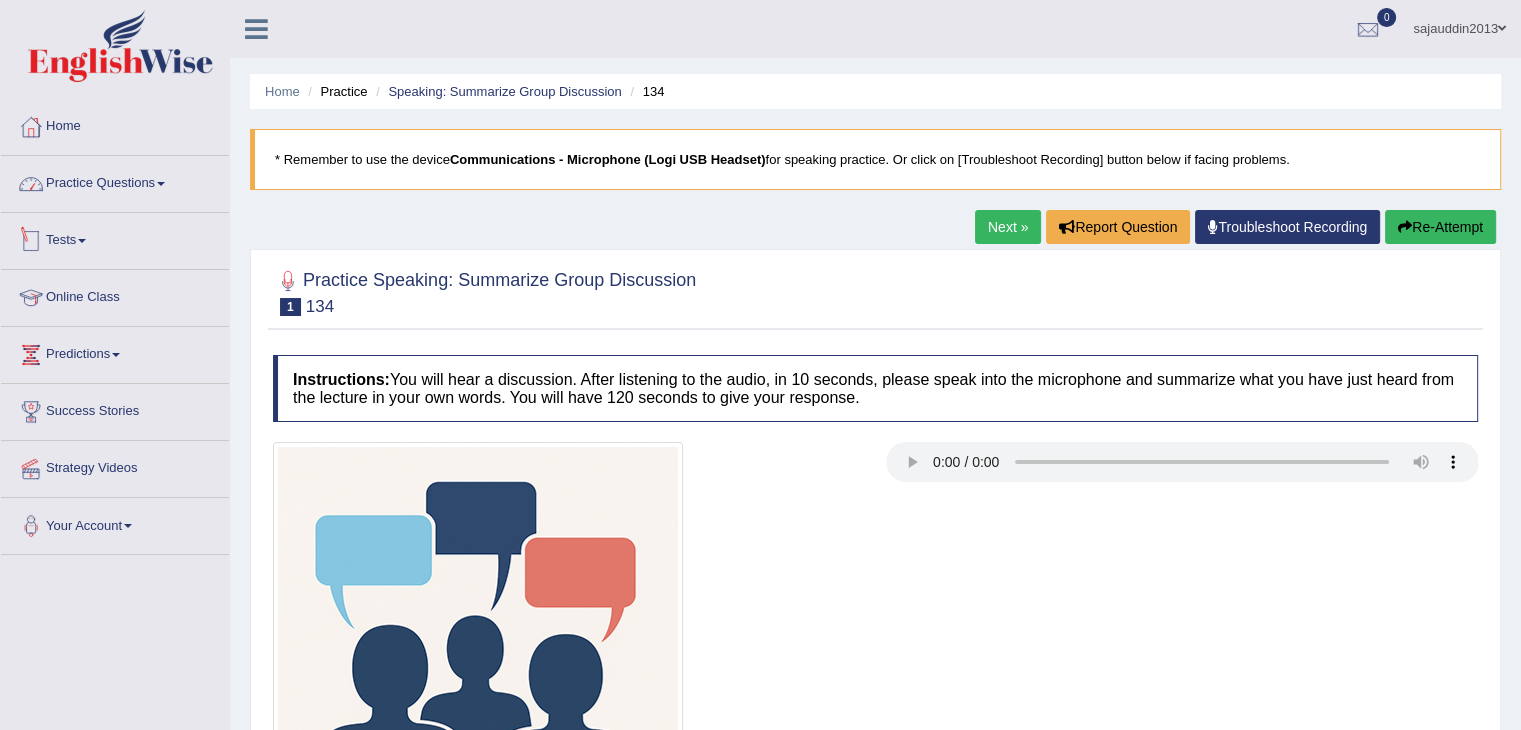 click on "Practice Questions" at bounding box center [115, 181] 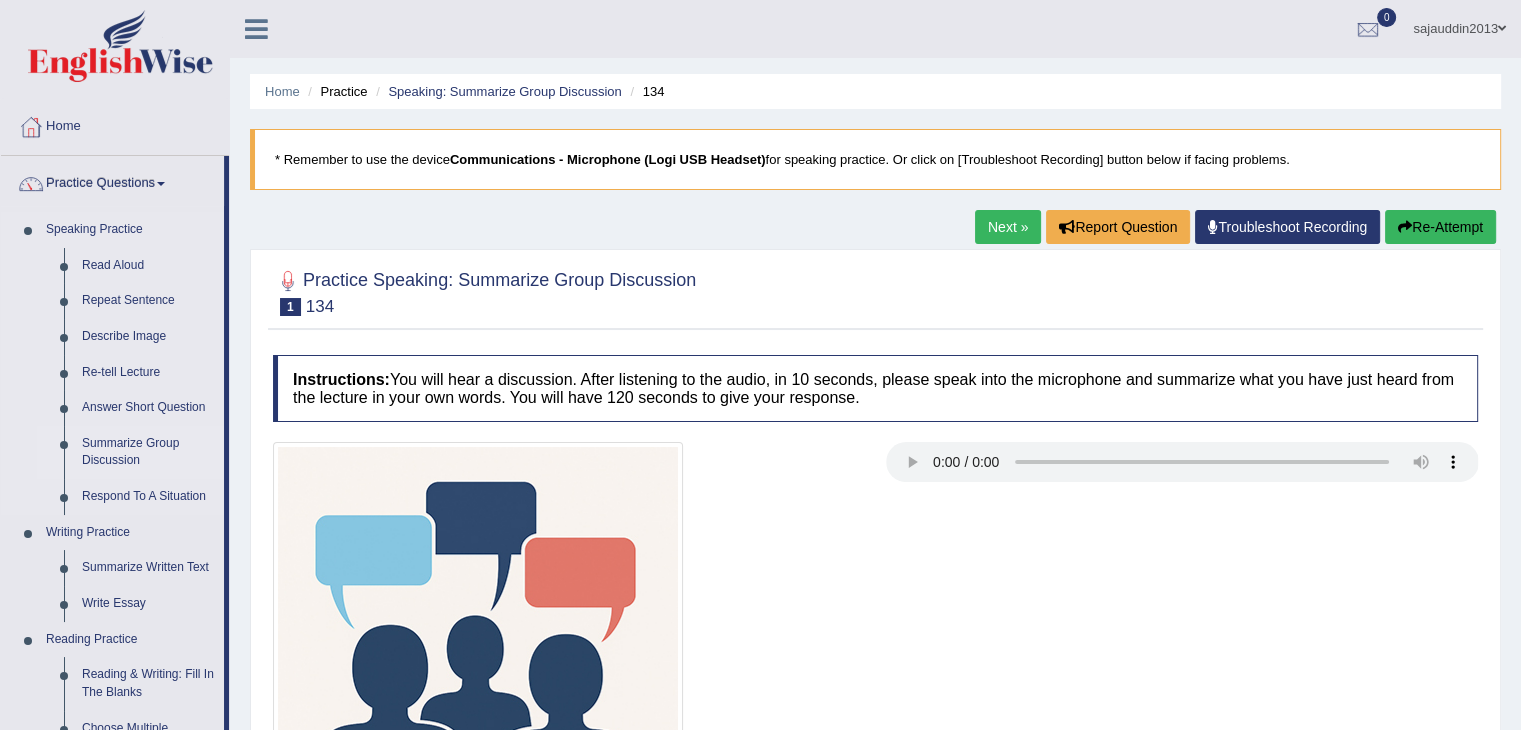 click on "Summarize Group Discussion" at bounding box center (148, 452) 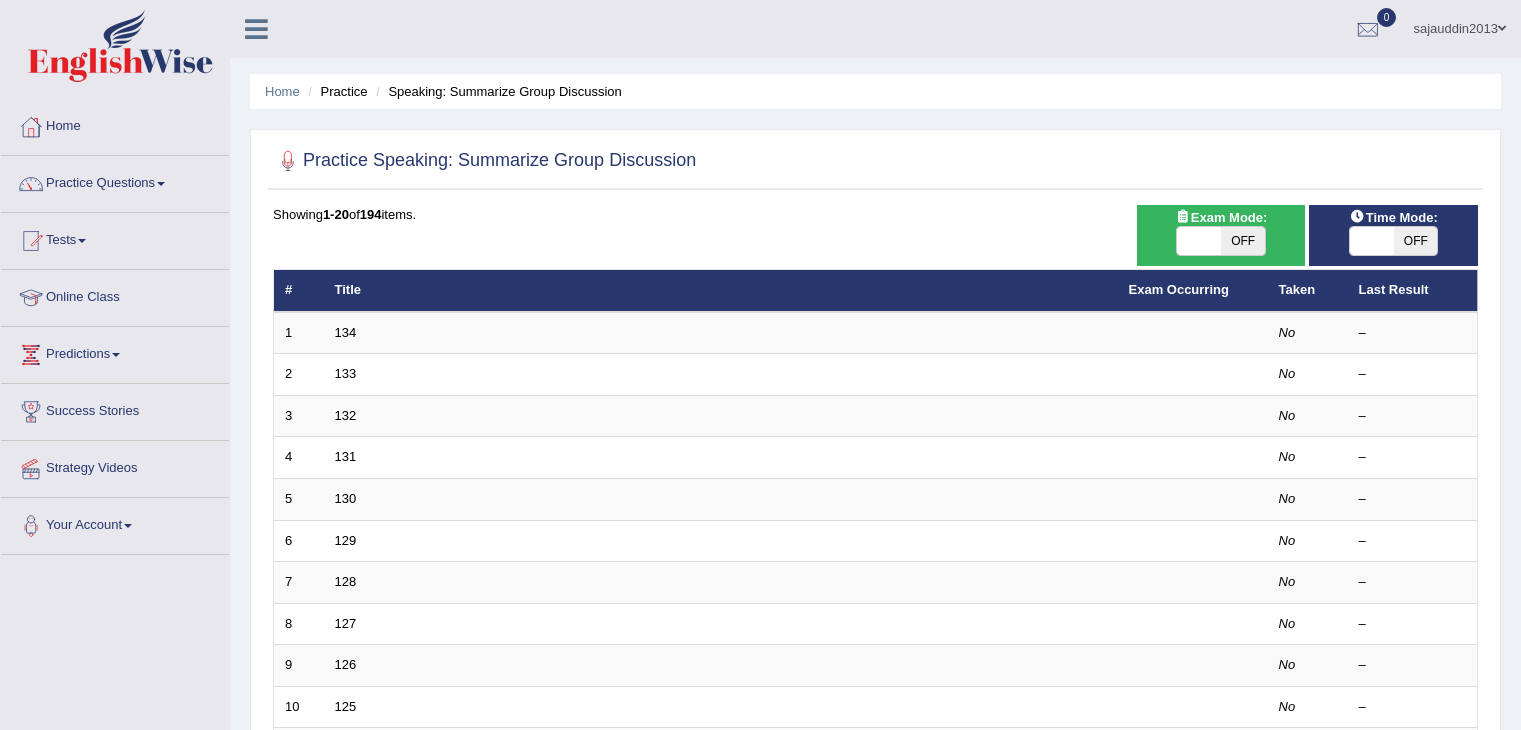 scroll, scrollTop: 0, scrollLeft: 0, axis: both 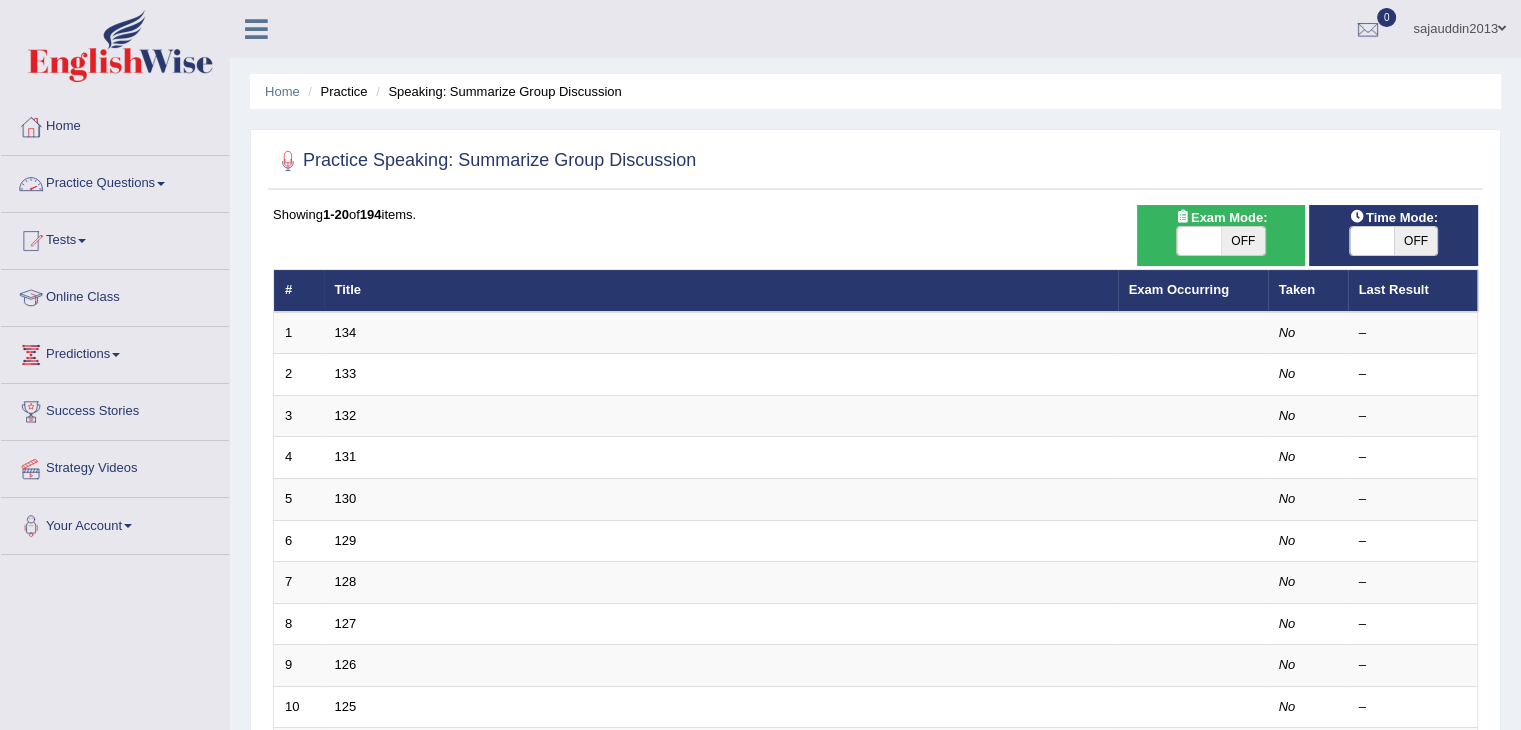 click on "Home" at bounding box center (115, 127) 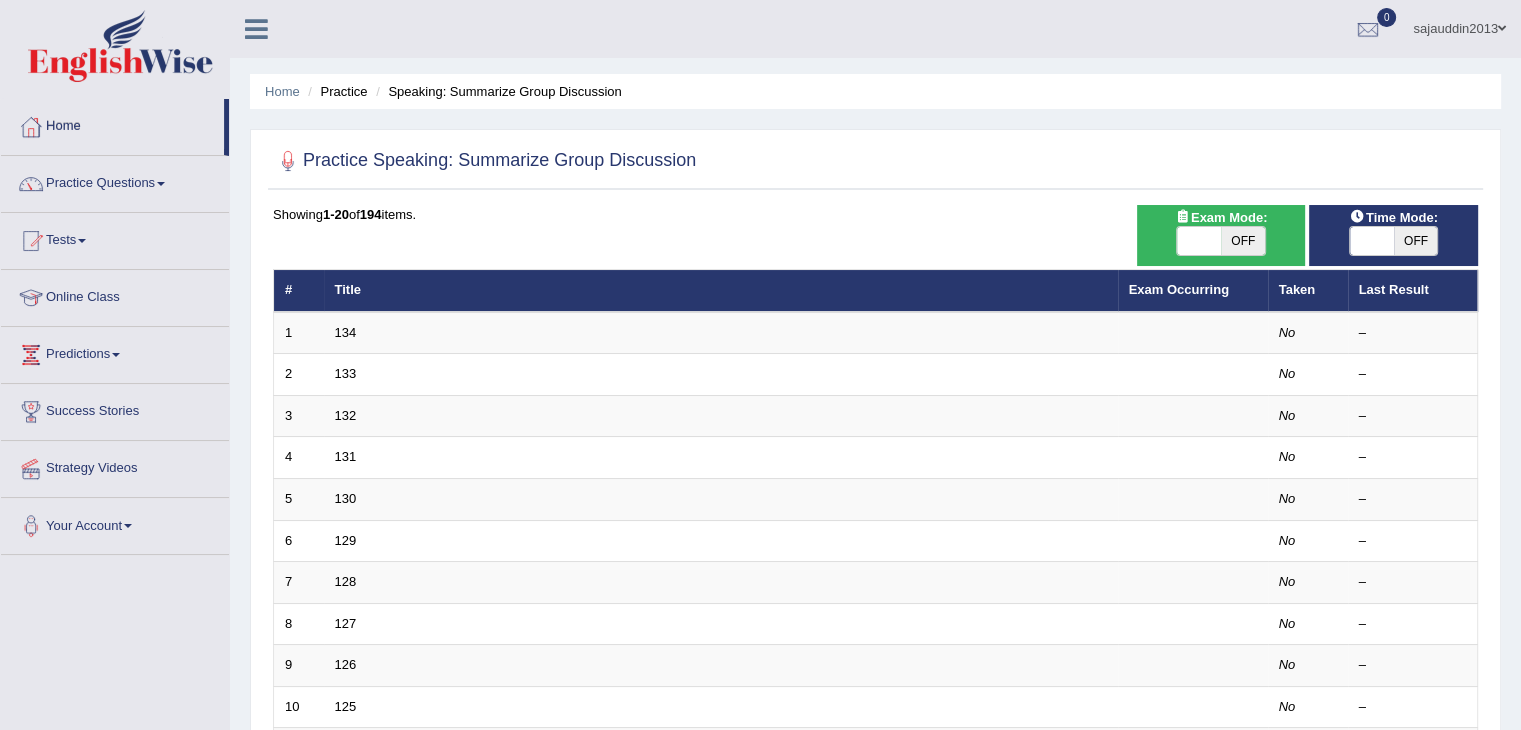 click on "Practice Questions" at bounding box center (115, 181) 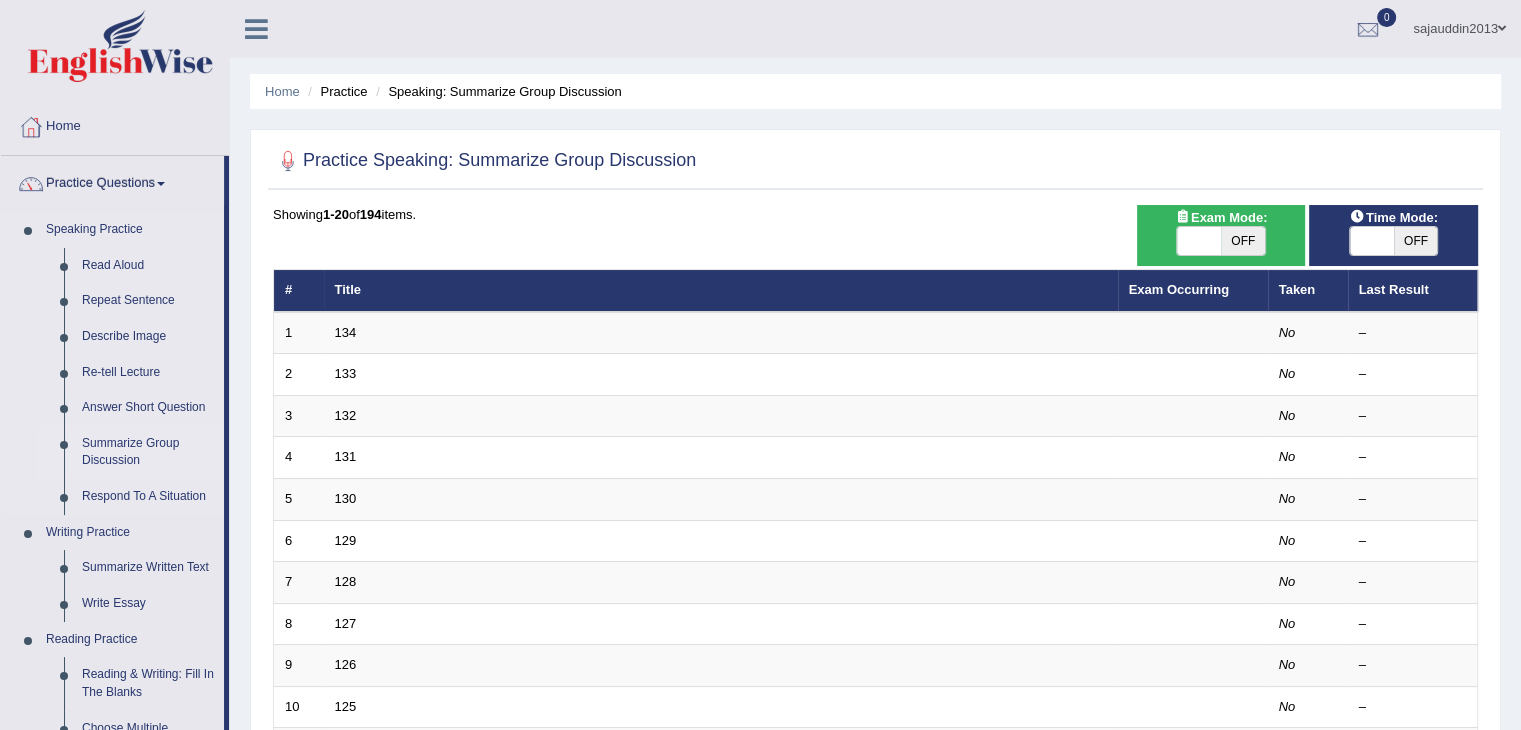 click on "Summarize Group Discussion" at bounding box center [148, 452] 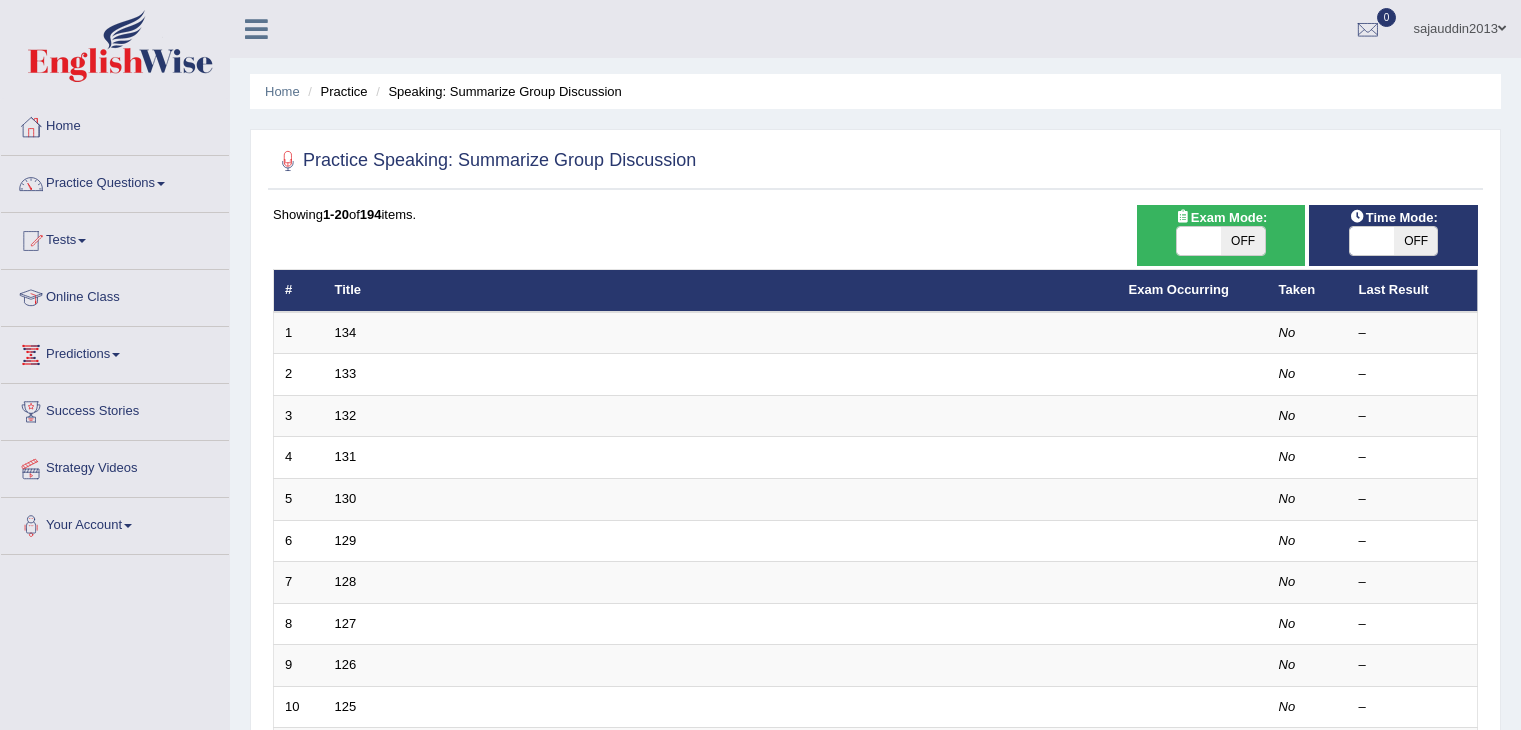 scroll, scrollTop: 0, scrollLeft: 0, axis: both 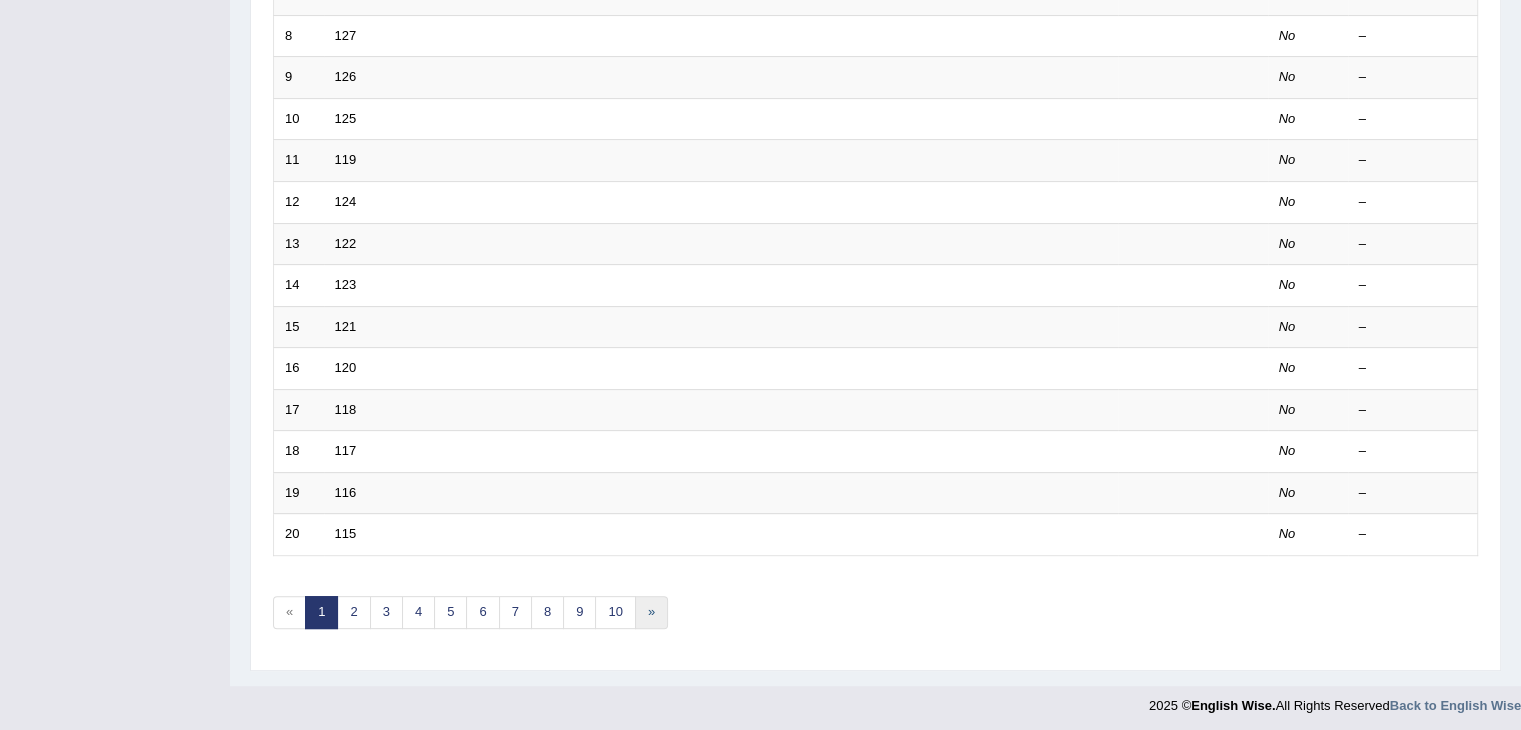 click on "»" at bounding box center (651, 612) 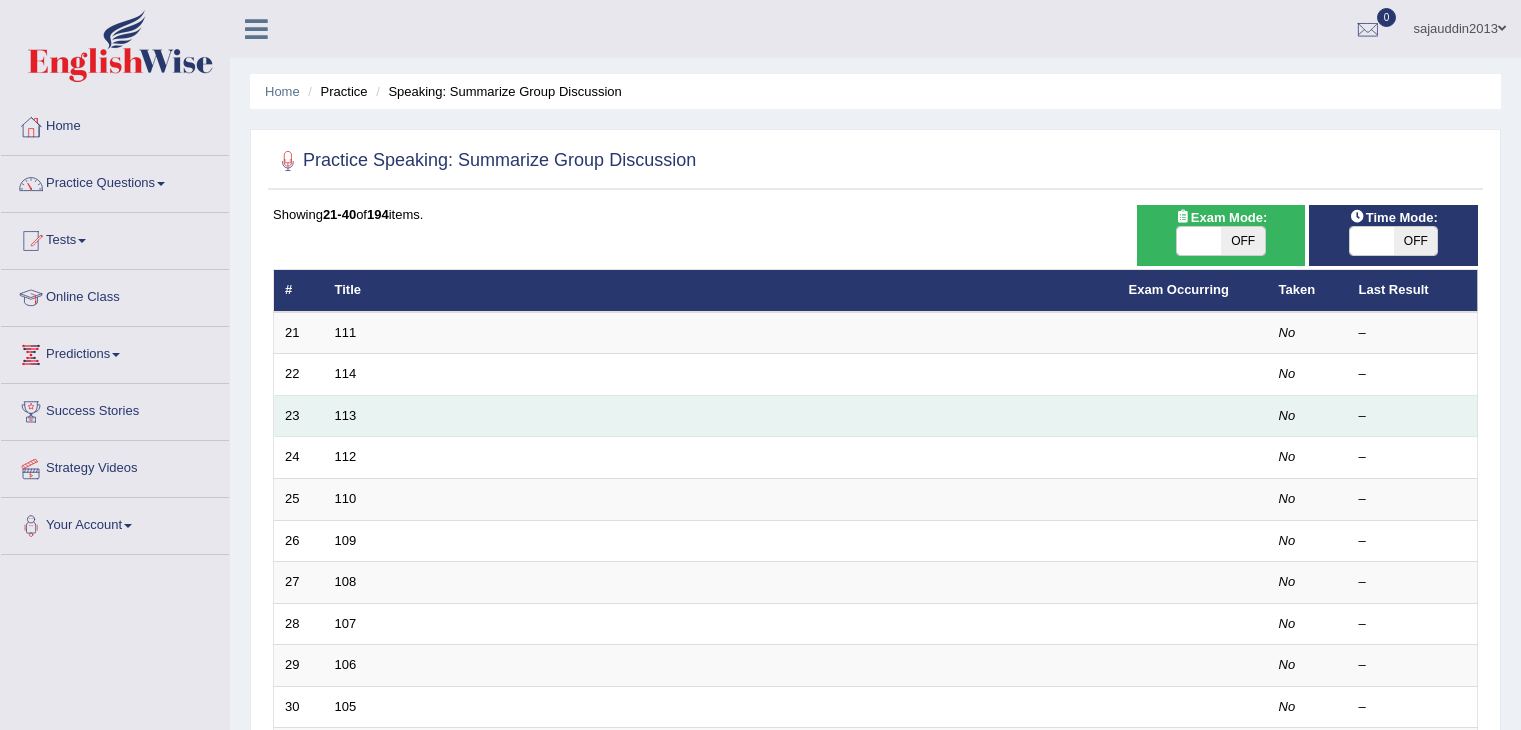 scroll, scrollTop: 0, scrollLeft: 0, axis: both 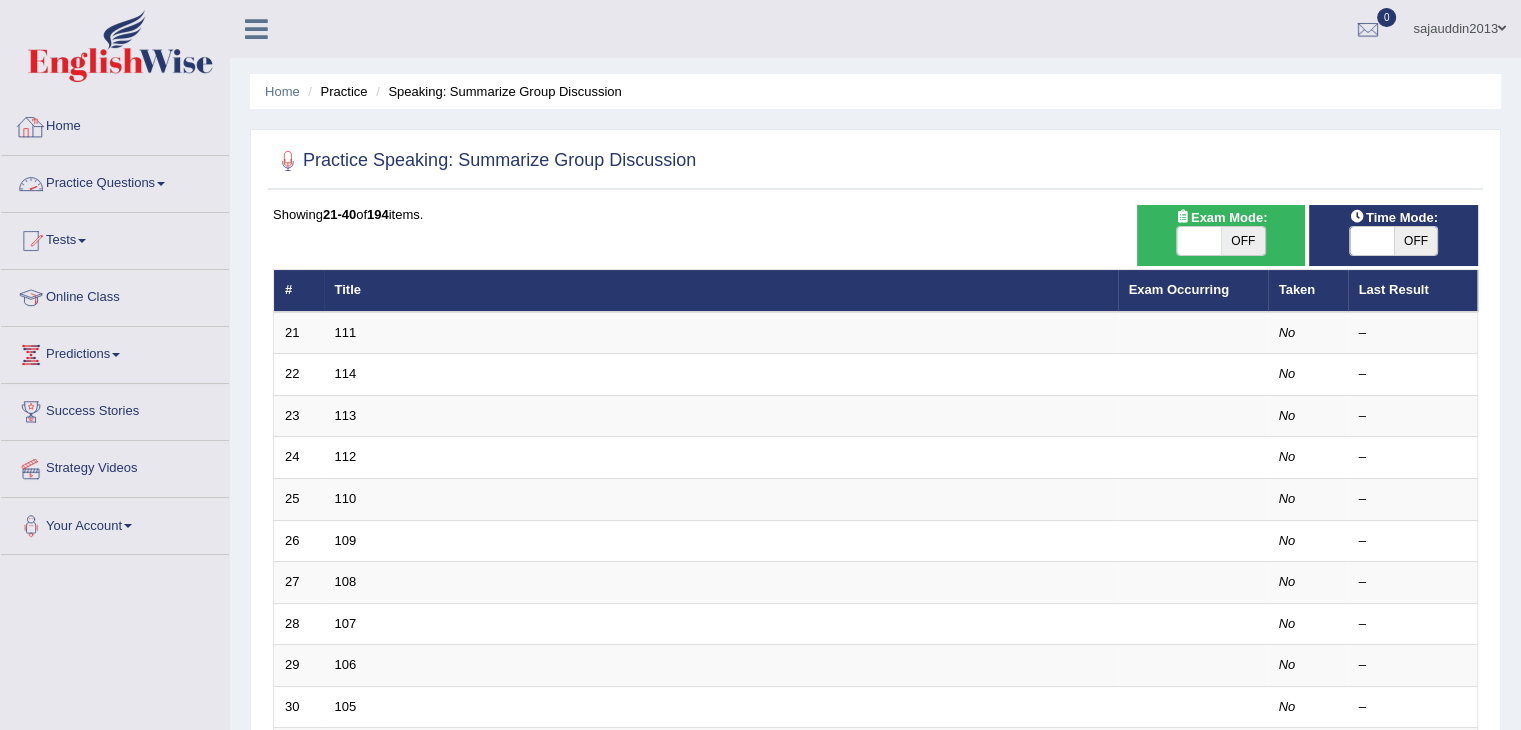 click on "Home" at bounding box center [115, 124] 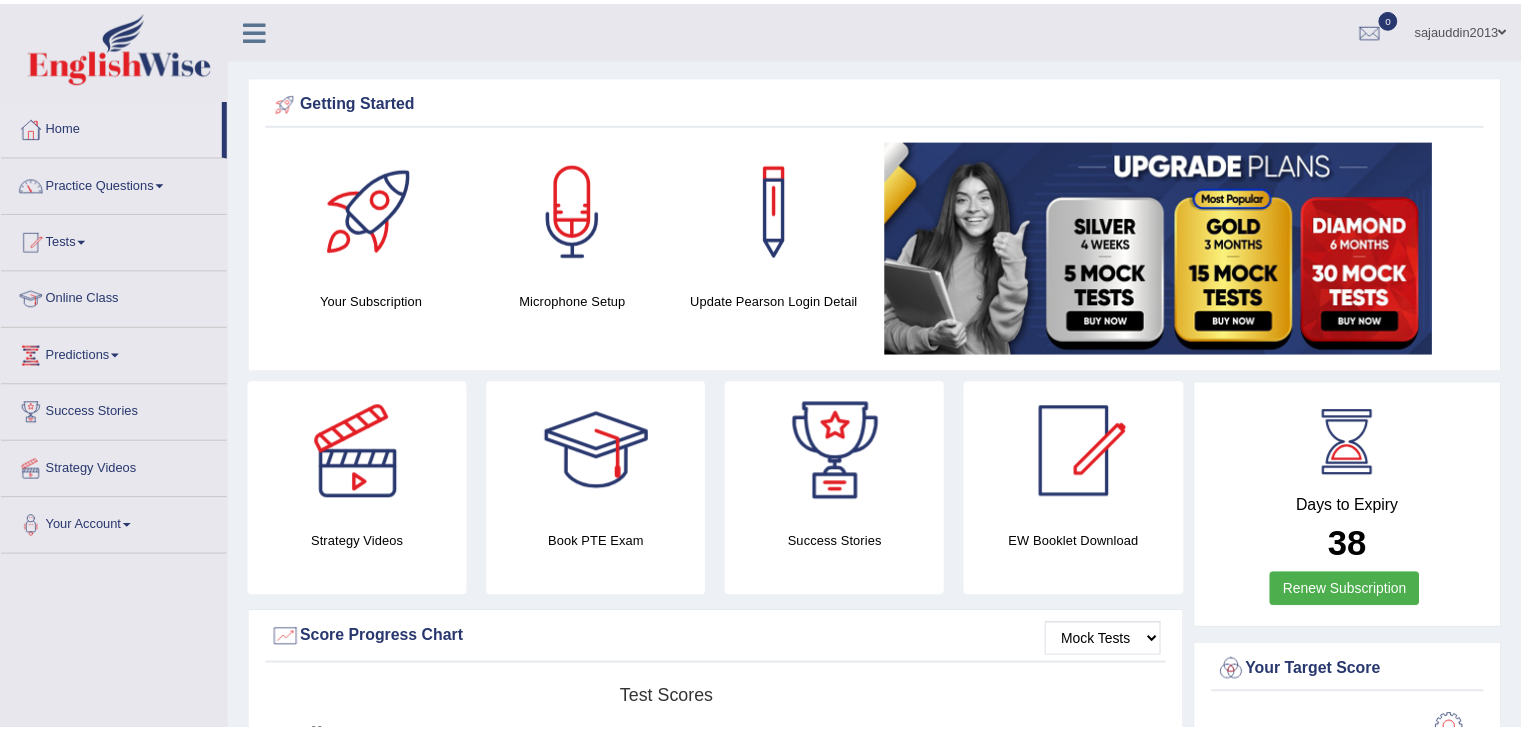 scroll, scrollTop: 0, scrollLeft: 0, axis: both 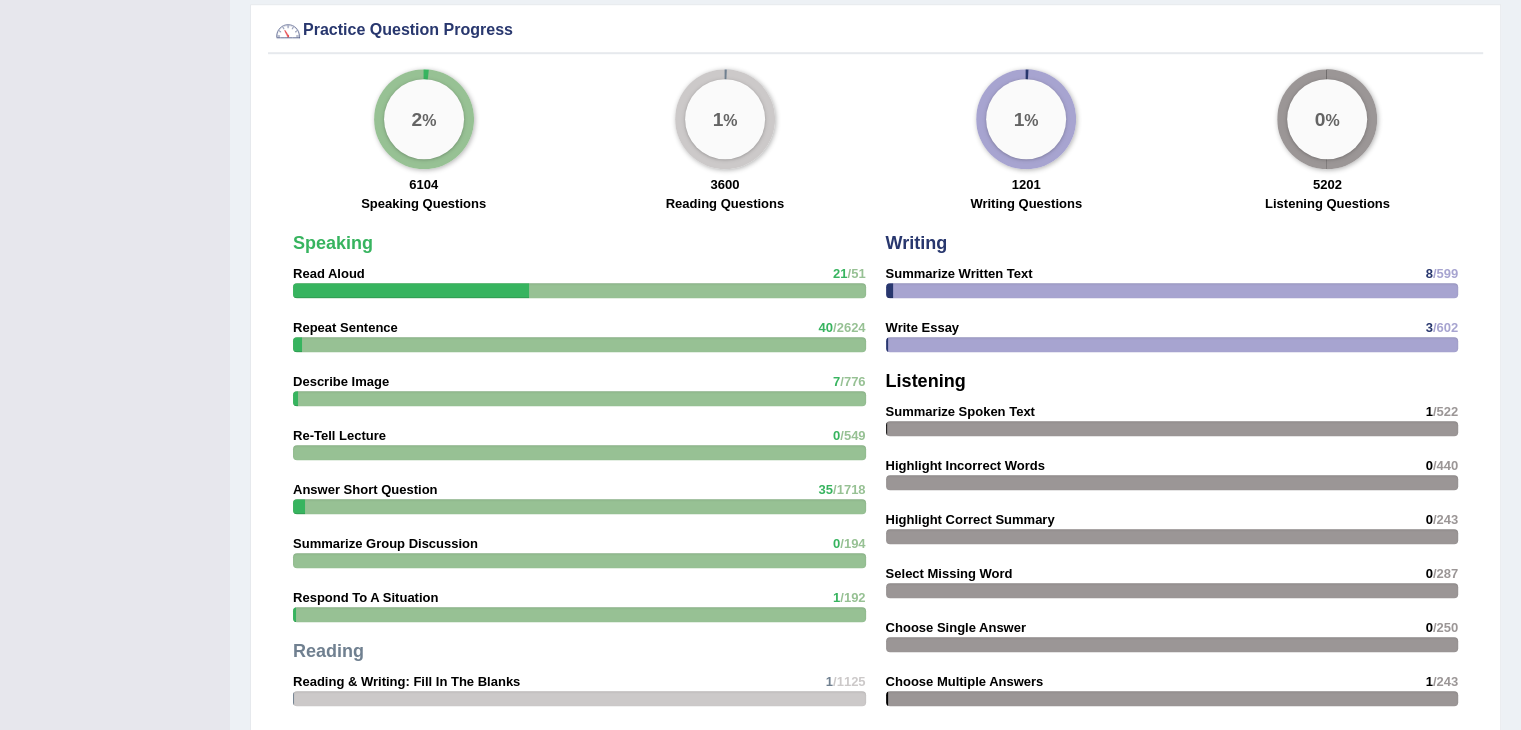 click on "2  %" at bounding box center [424, 119] 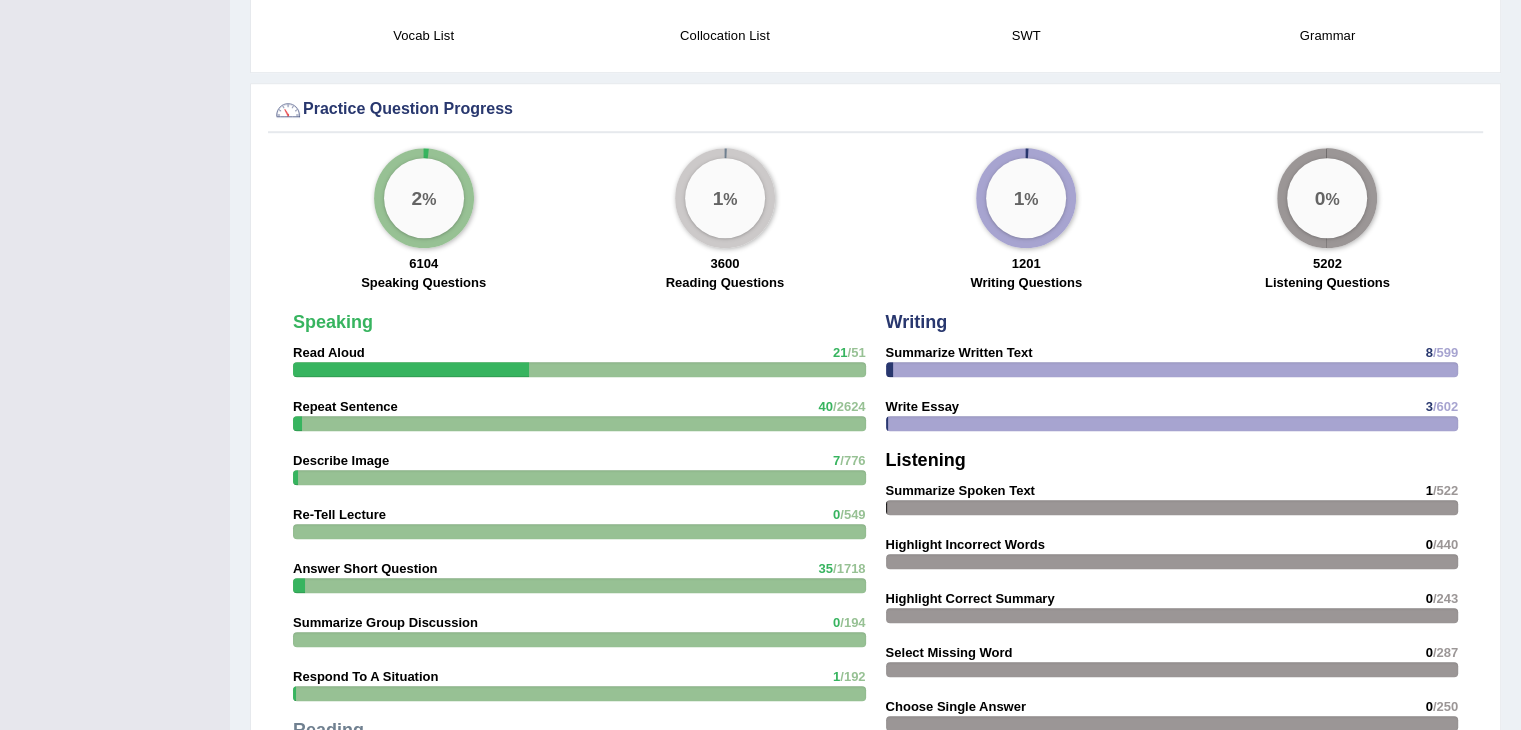 scroll, scrollTop: 1369, scrollLeft: 0, axis: vertical 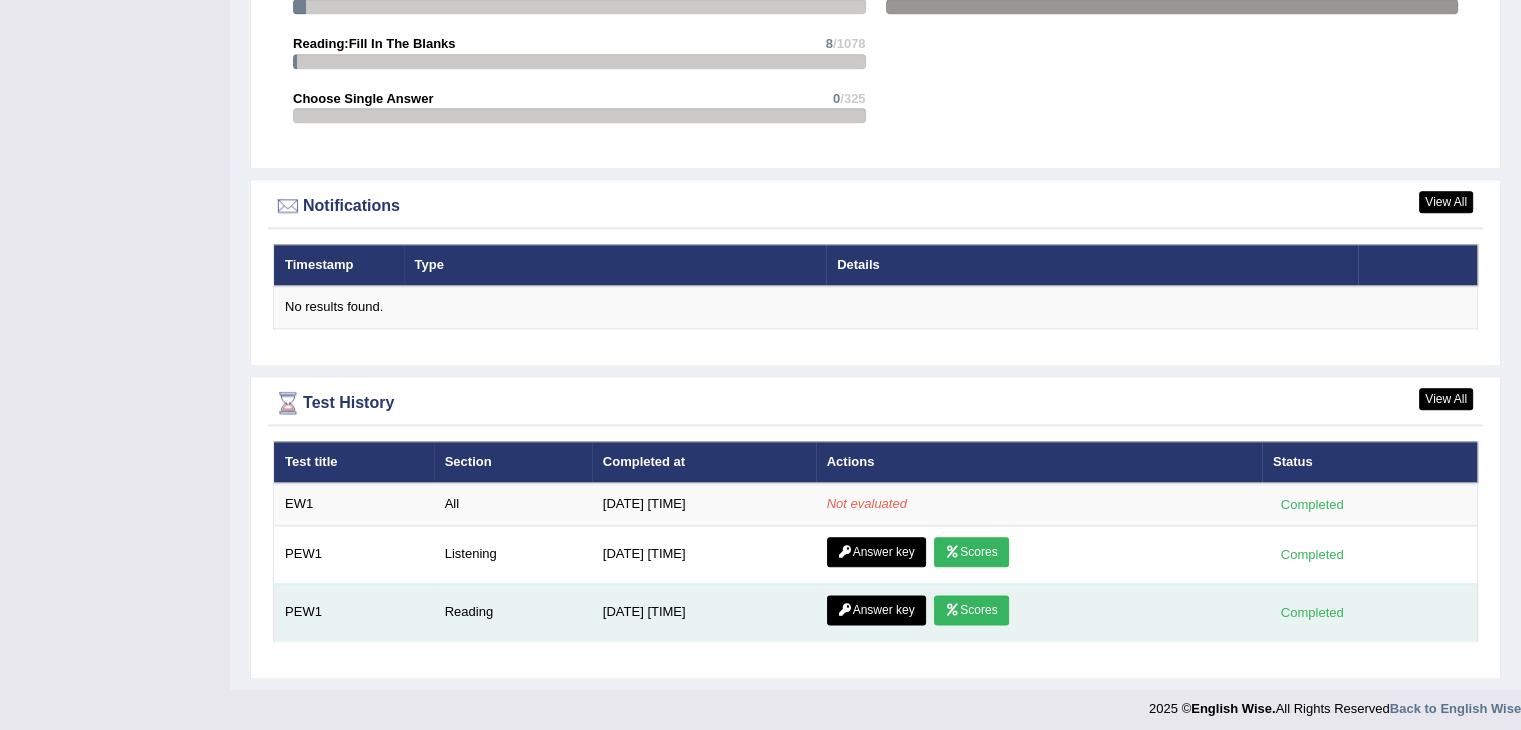 drag, startPoint x: 721, startPoint y: 419, endPoint x: 664, endPoint y: 605, distance: 194.53792 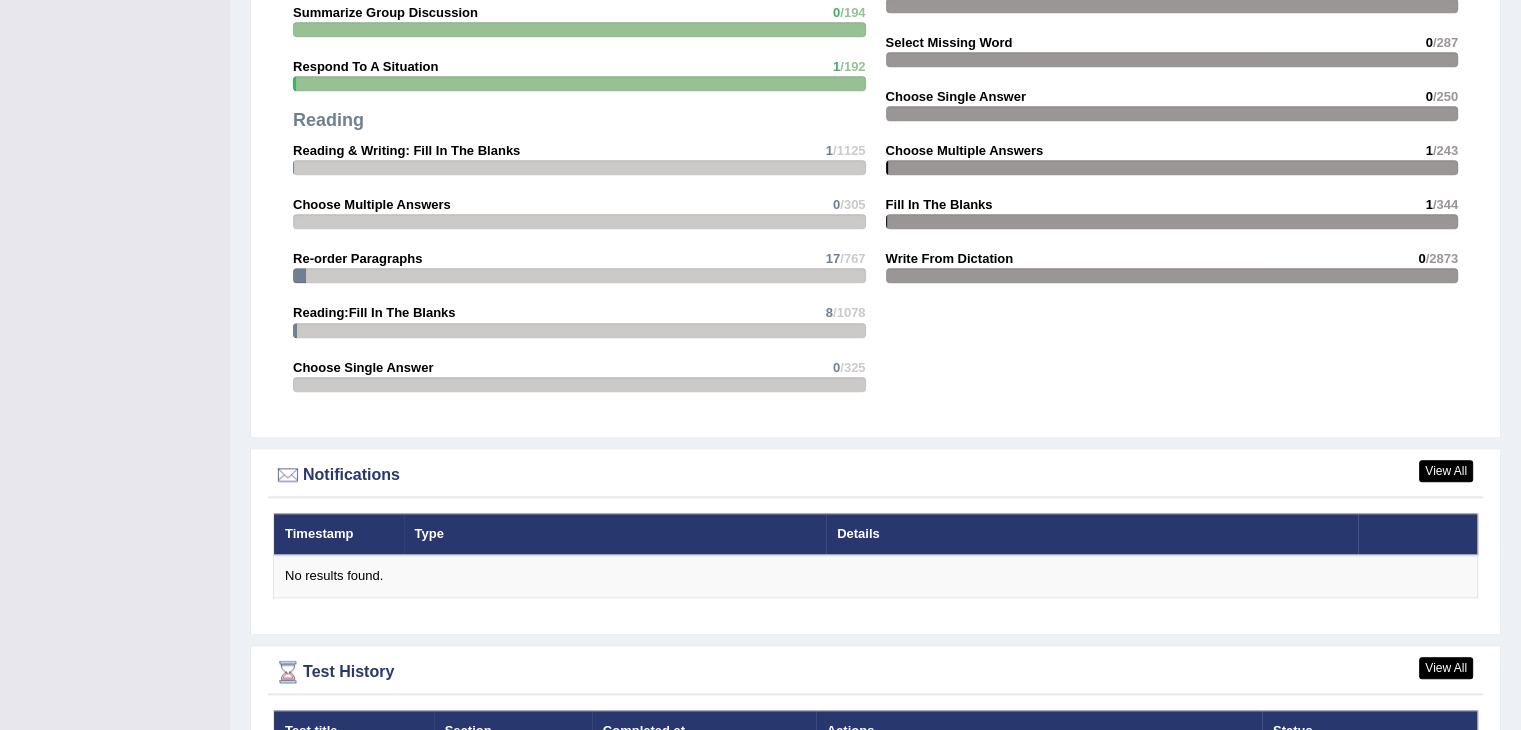 scroll, scrollTop: 2269, scrollLeft: 0, axis: vertical 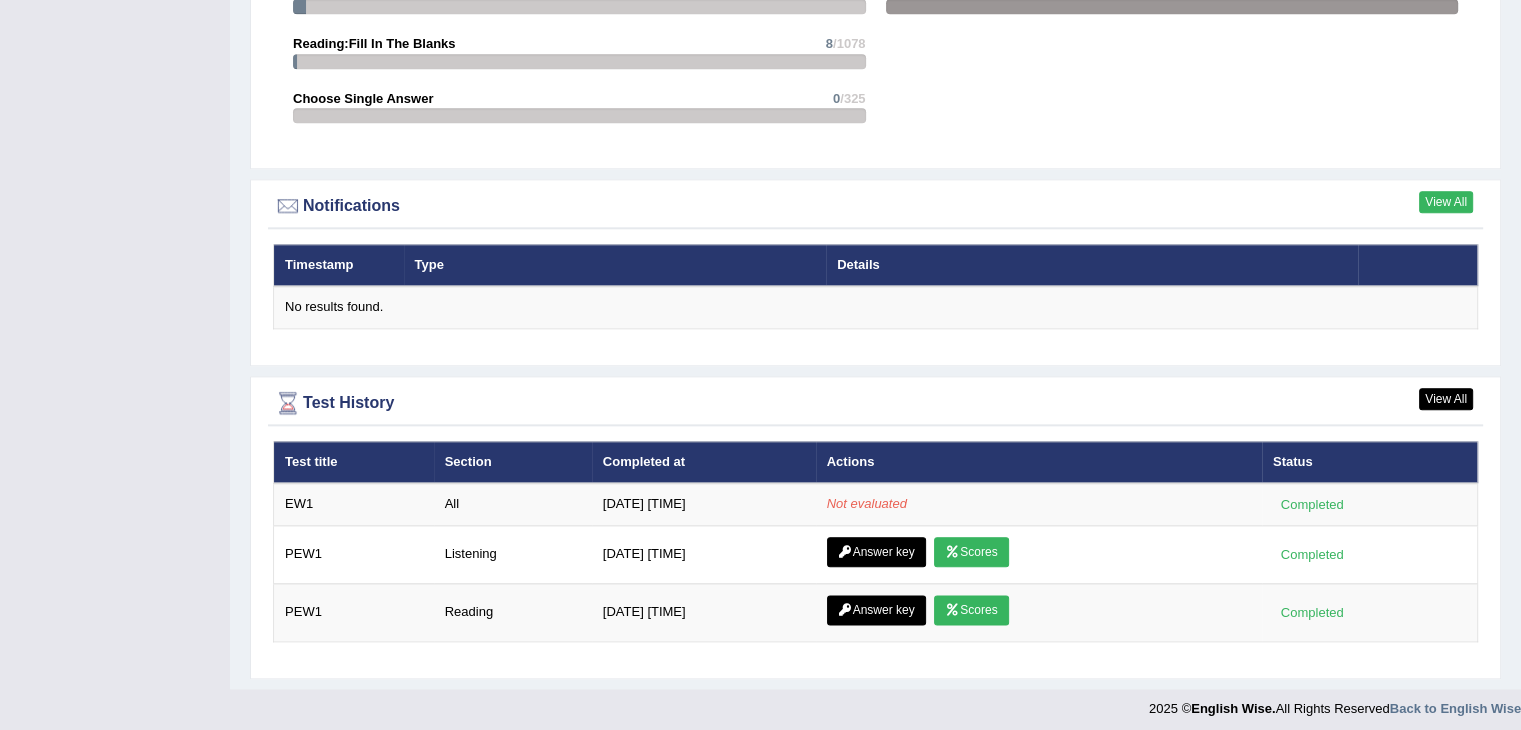click on "View All" at bounding box center [1446, 202] 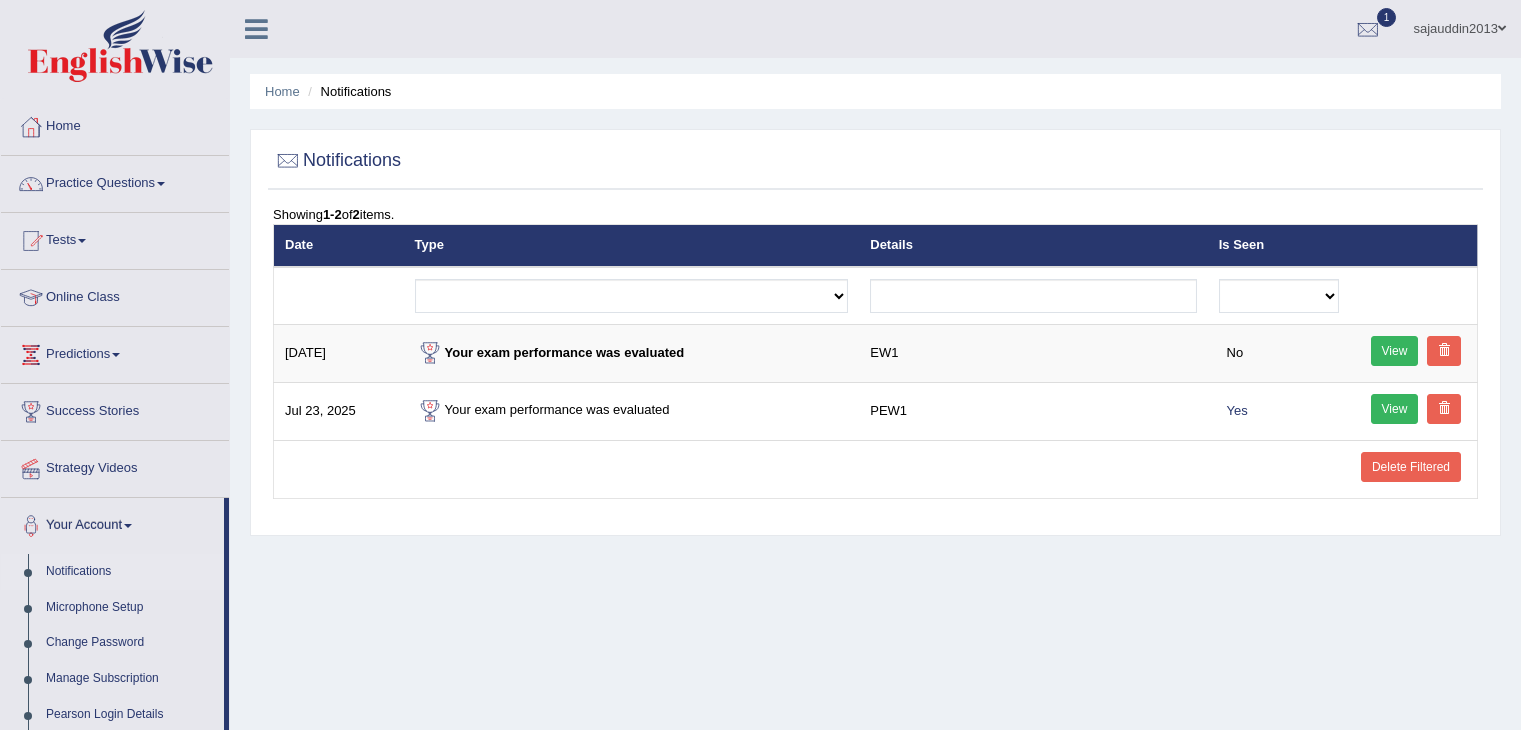 scroll, scrollTop: 0, scrollLeft: 0, axis: both 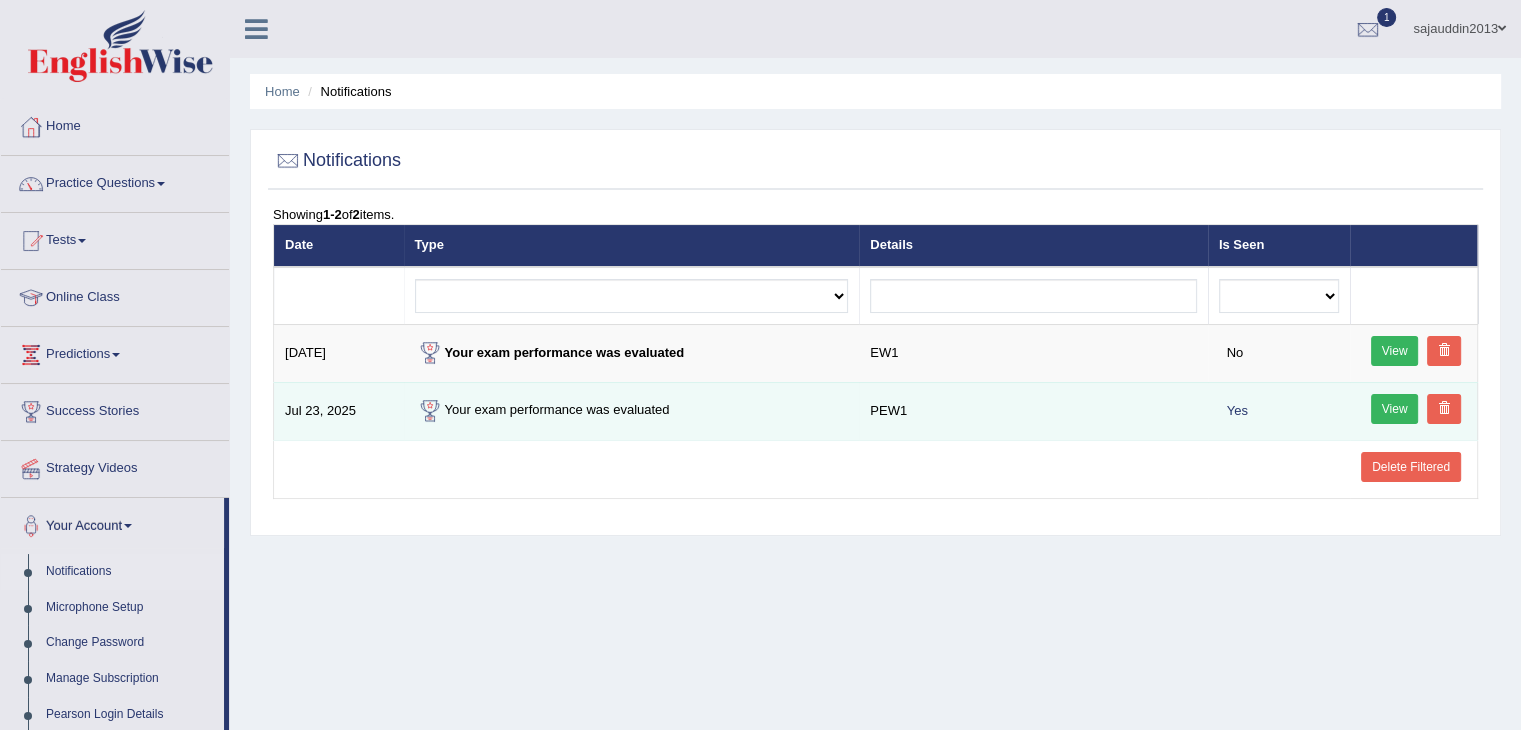 click at bounding box center (1444, 408) 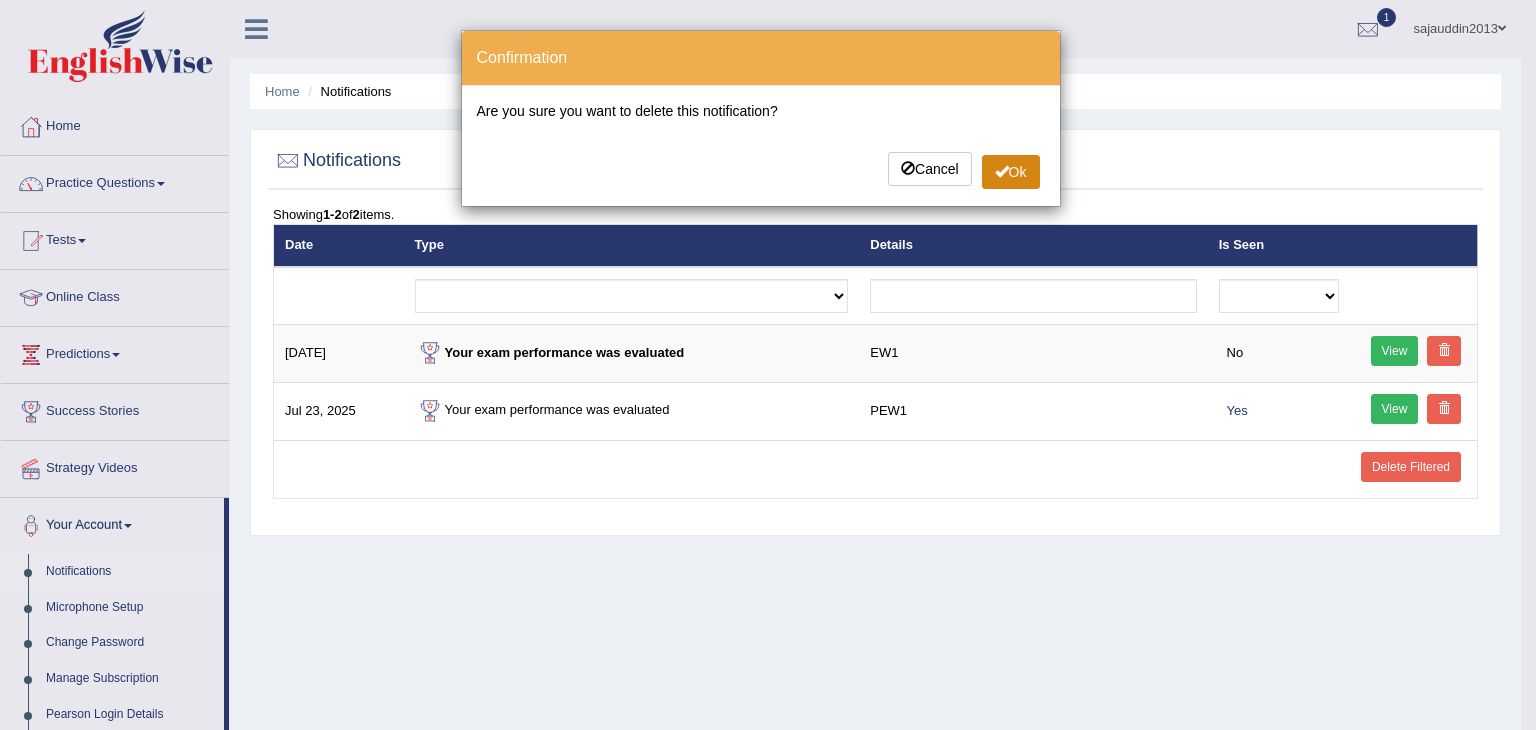 click on "Ok" at bounding box center (1011, 172) 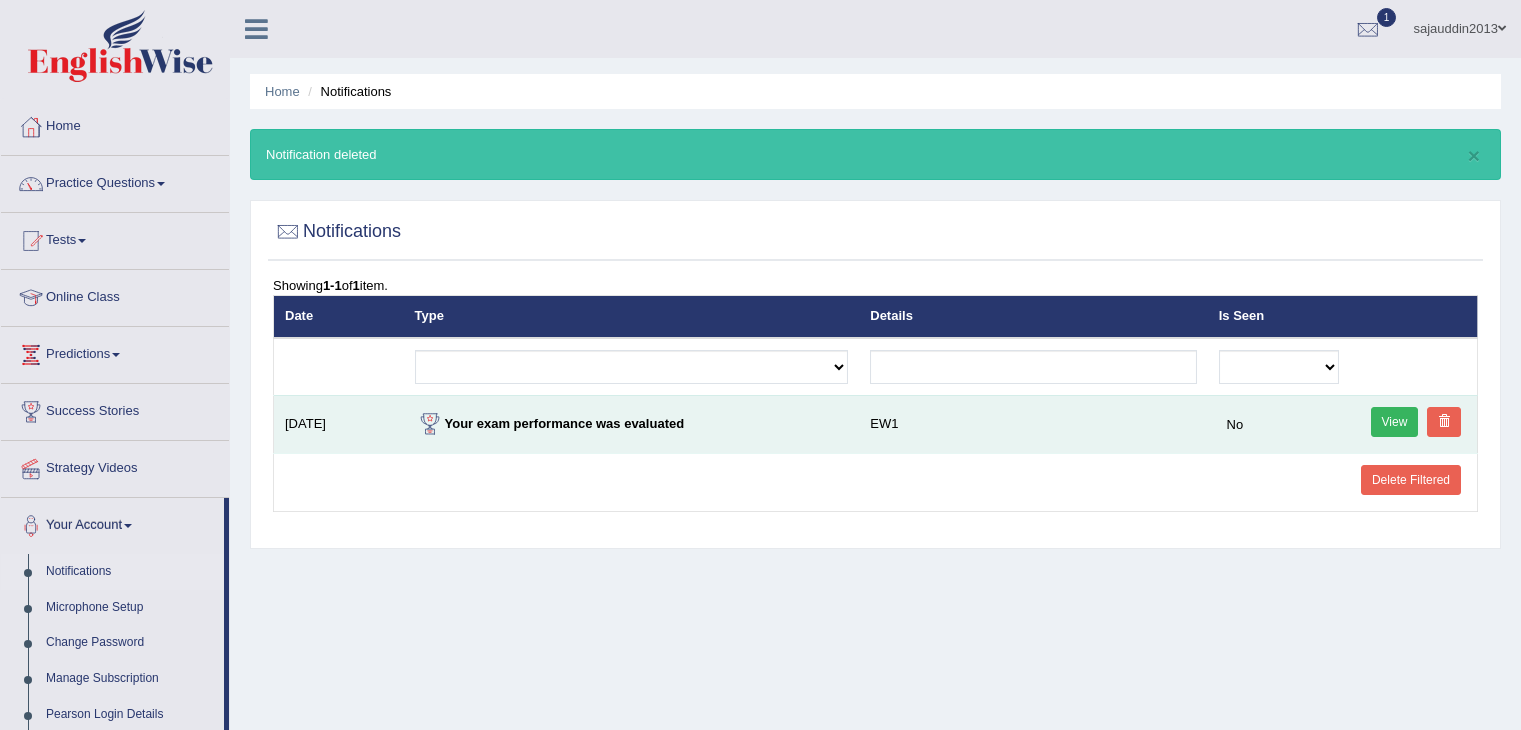 scroll, scrollTop: 0, scrollLeft: 0, axis: both 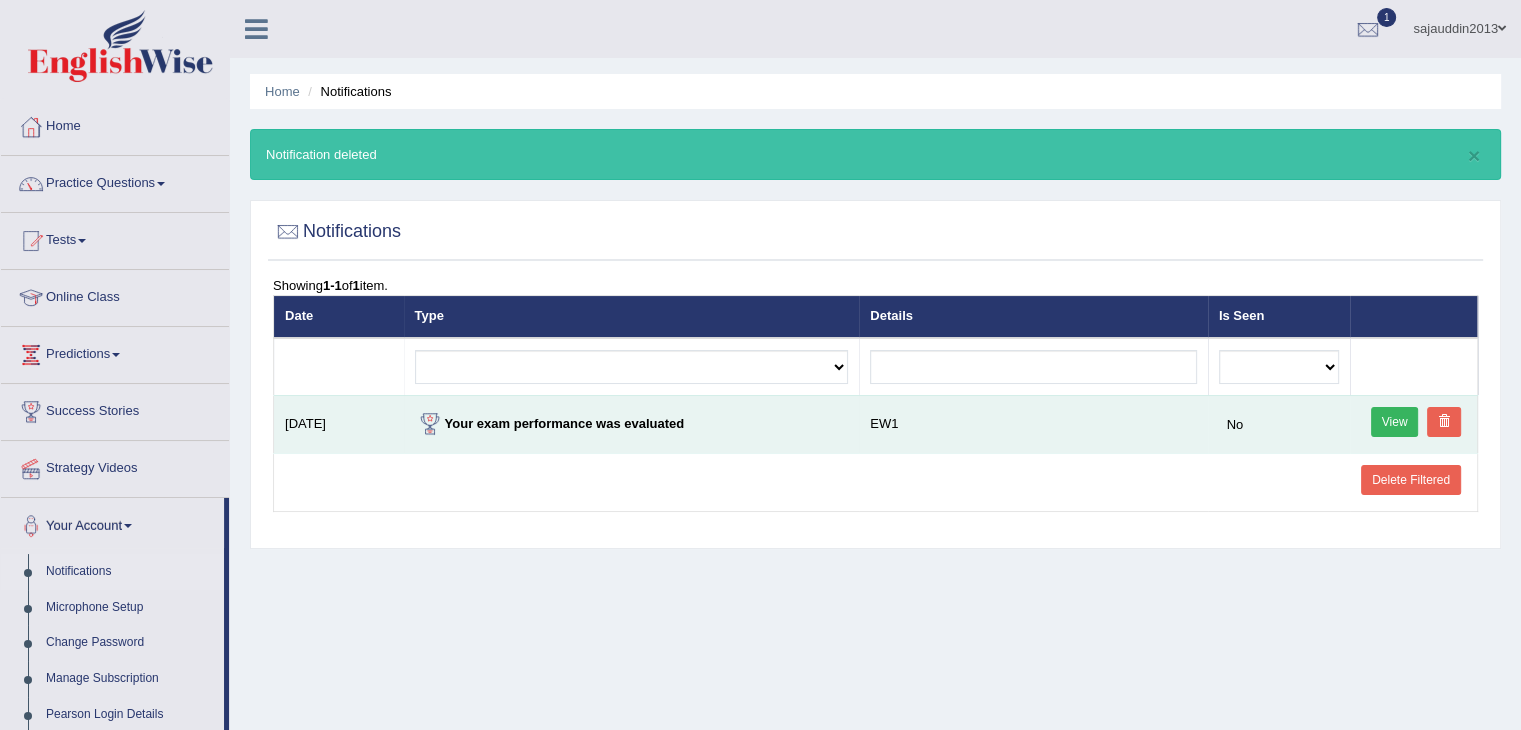click at bounding box center (1444, 421) 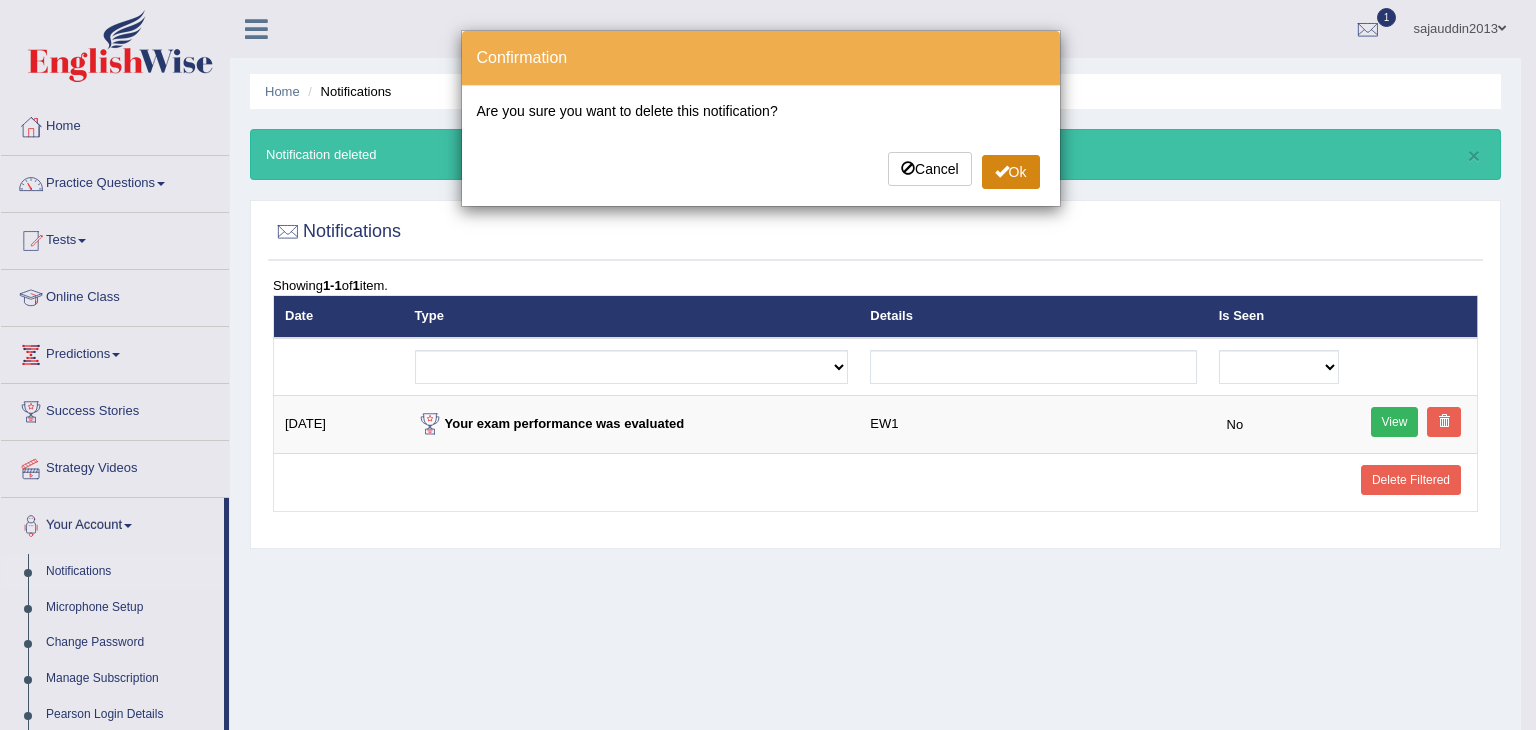click on "Ok" at bounding box center (1011, 172) 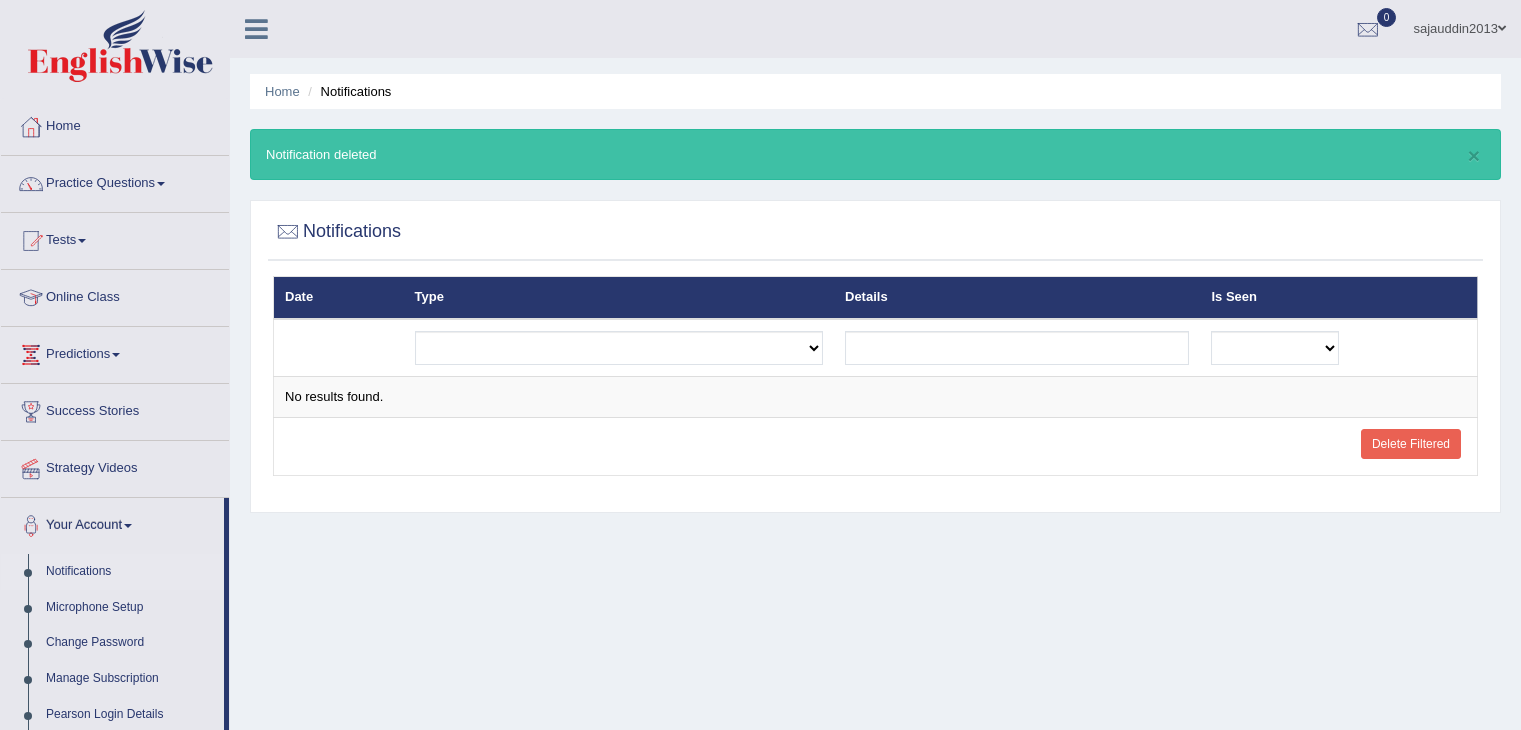 scroll, scrollTop: 0, scrollLeft: 0, axis: both 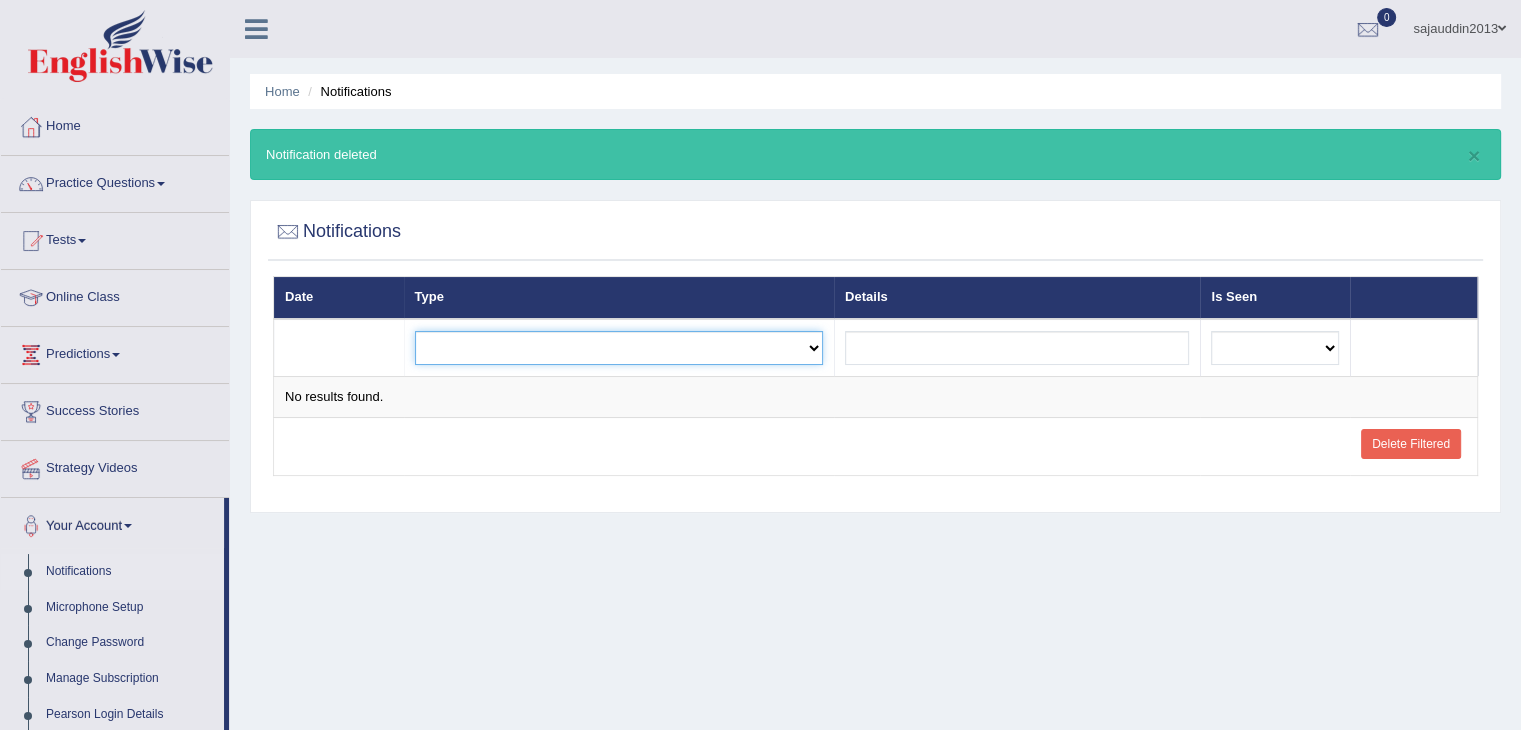 click on "Exam evaluated
Question report replied
Practice question report replied
Test assigned" at bounding box center [619, 348] 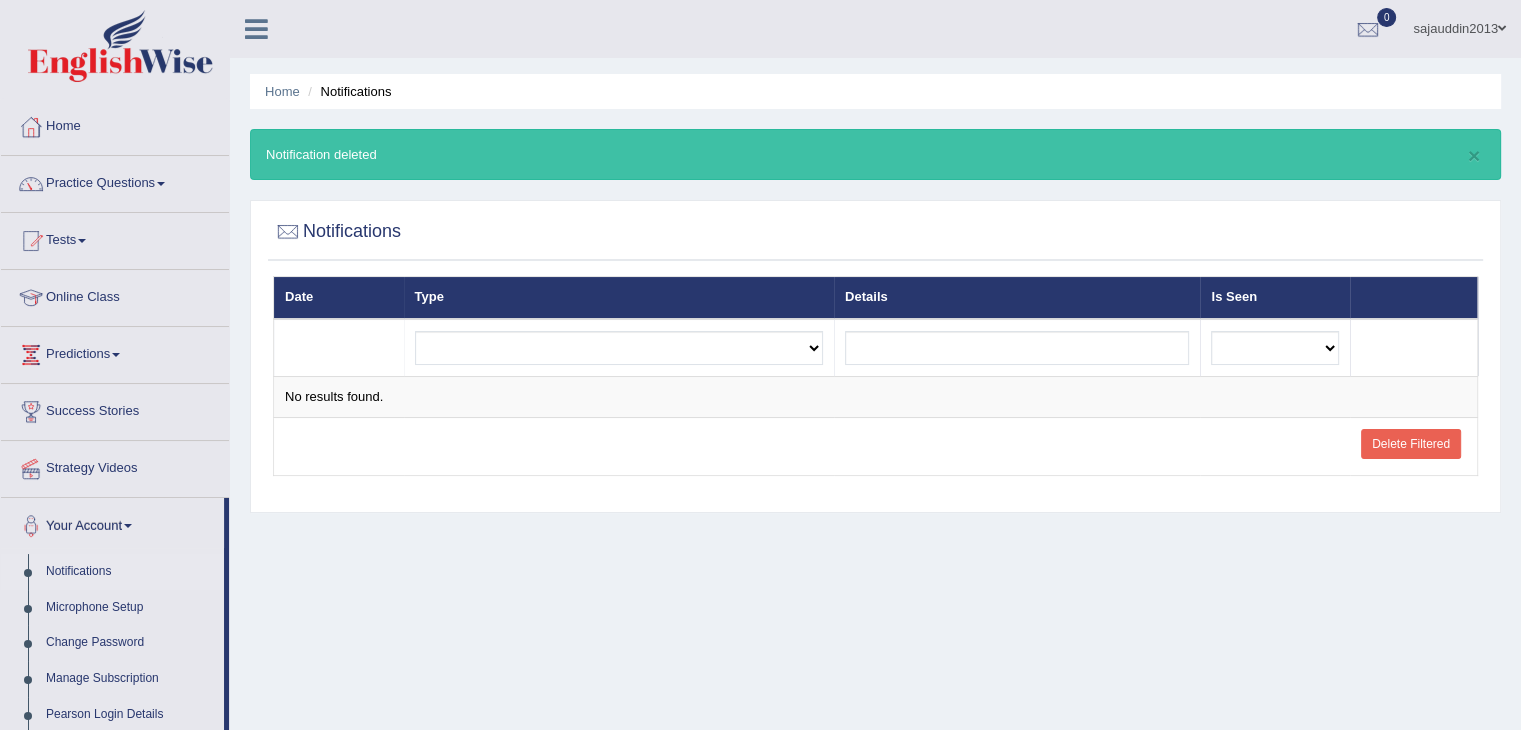 click on "Home
Notifications
×
Notification deleted
Notifications
Date Type Details Is Seen
Exam evaluated
Question report replied
Practice question report replied
Test assigned
No
Yes
Delete Filtered
No results found." at bounding box center (875, 500) 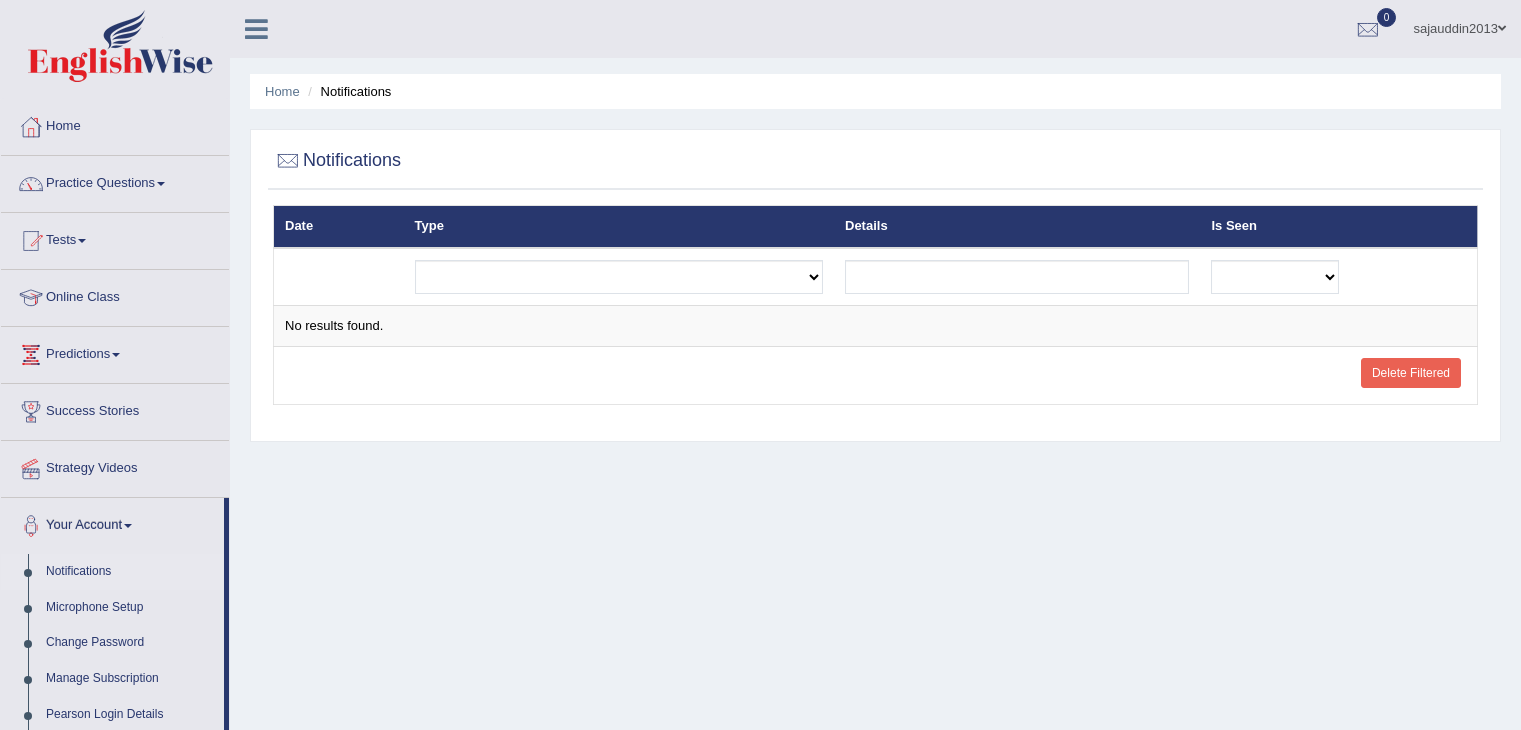 scroll, scrollTop: 0, scrollLeft: 0, axis: both 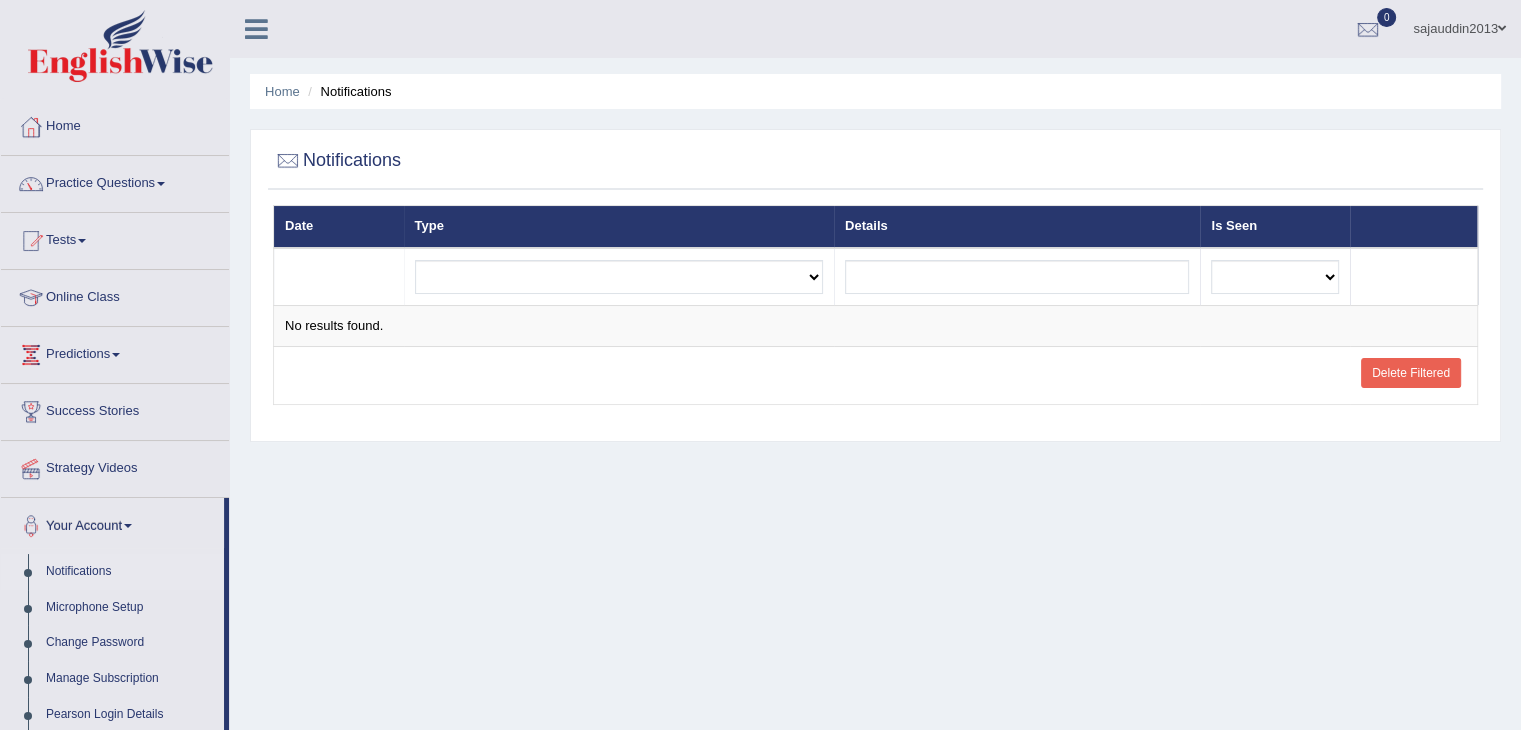 click on "Practice Questions" at bounding box center (115, 181) 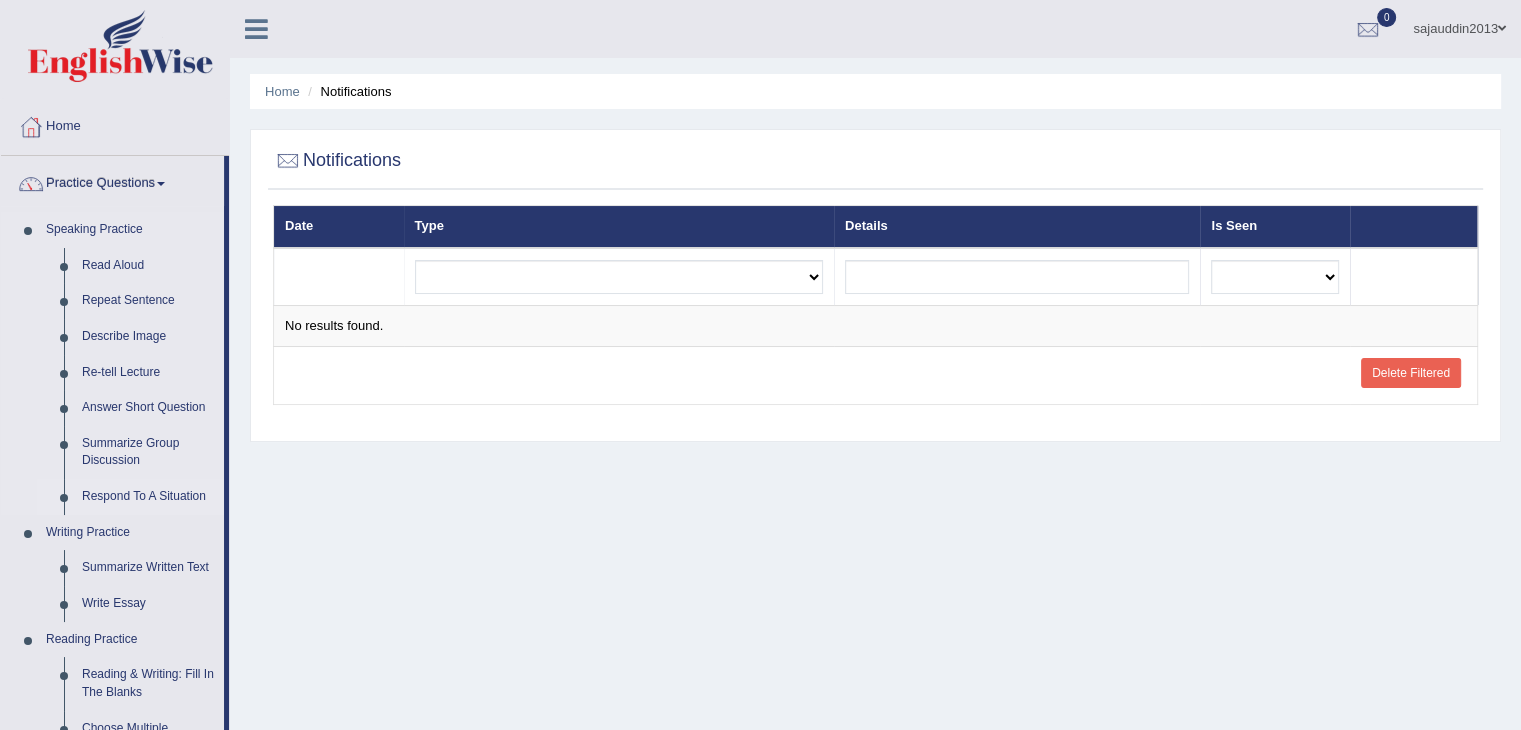 click on "Respond To A Situation" at bounding box center (148, 497) 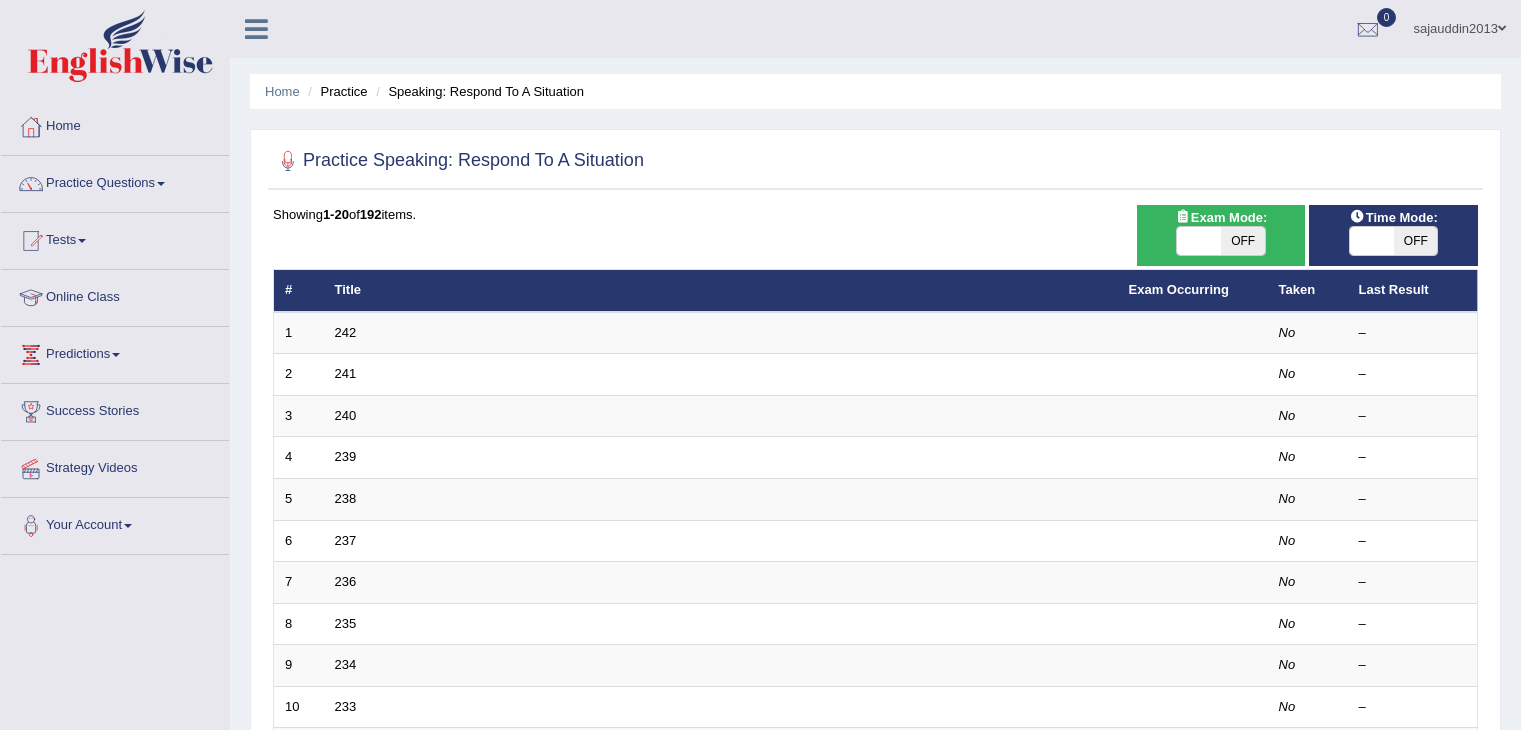 scroll, scrollTop: 0, scrollLeft: 0, axis: both 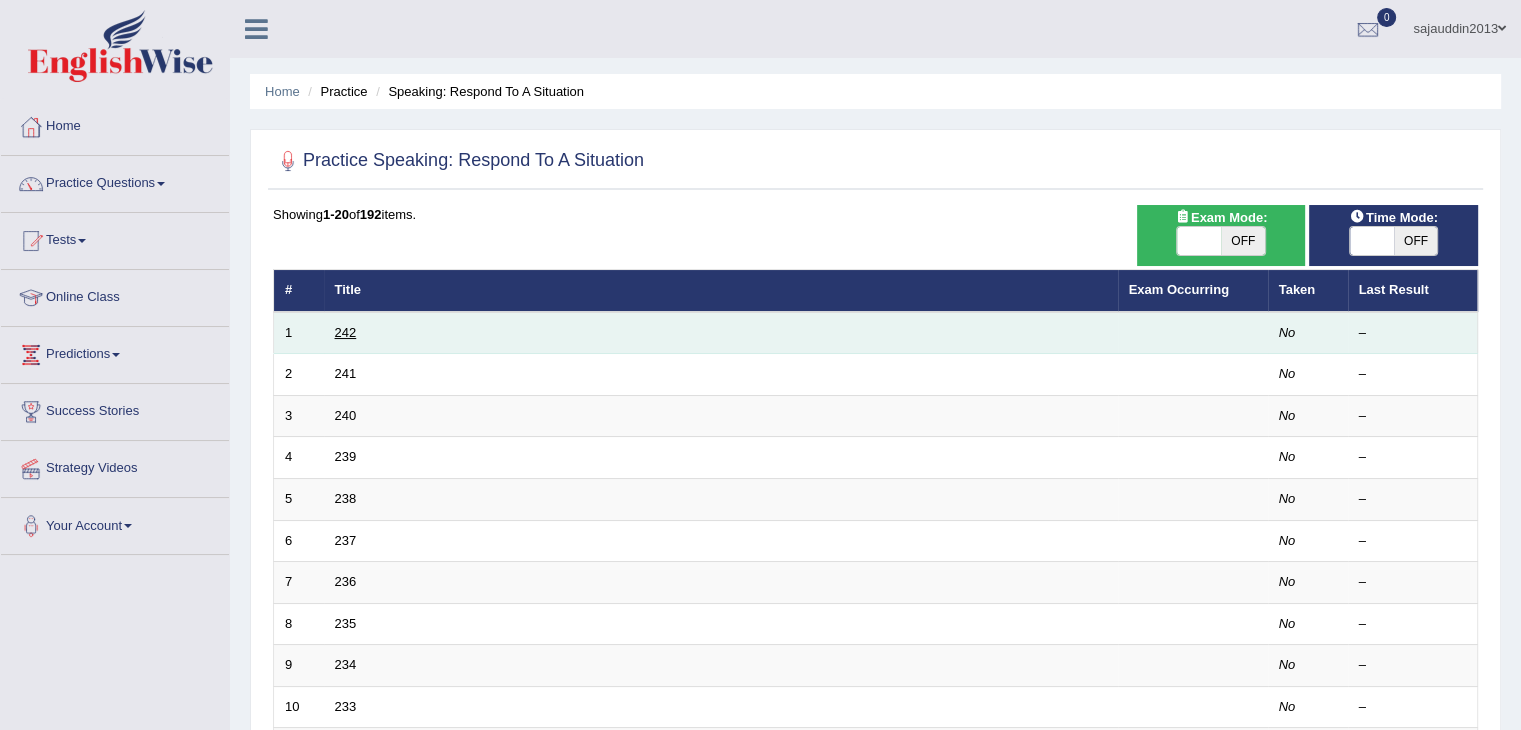 click on "242" at bounding box center [346, 332] 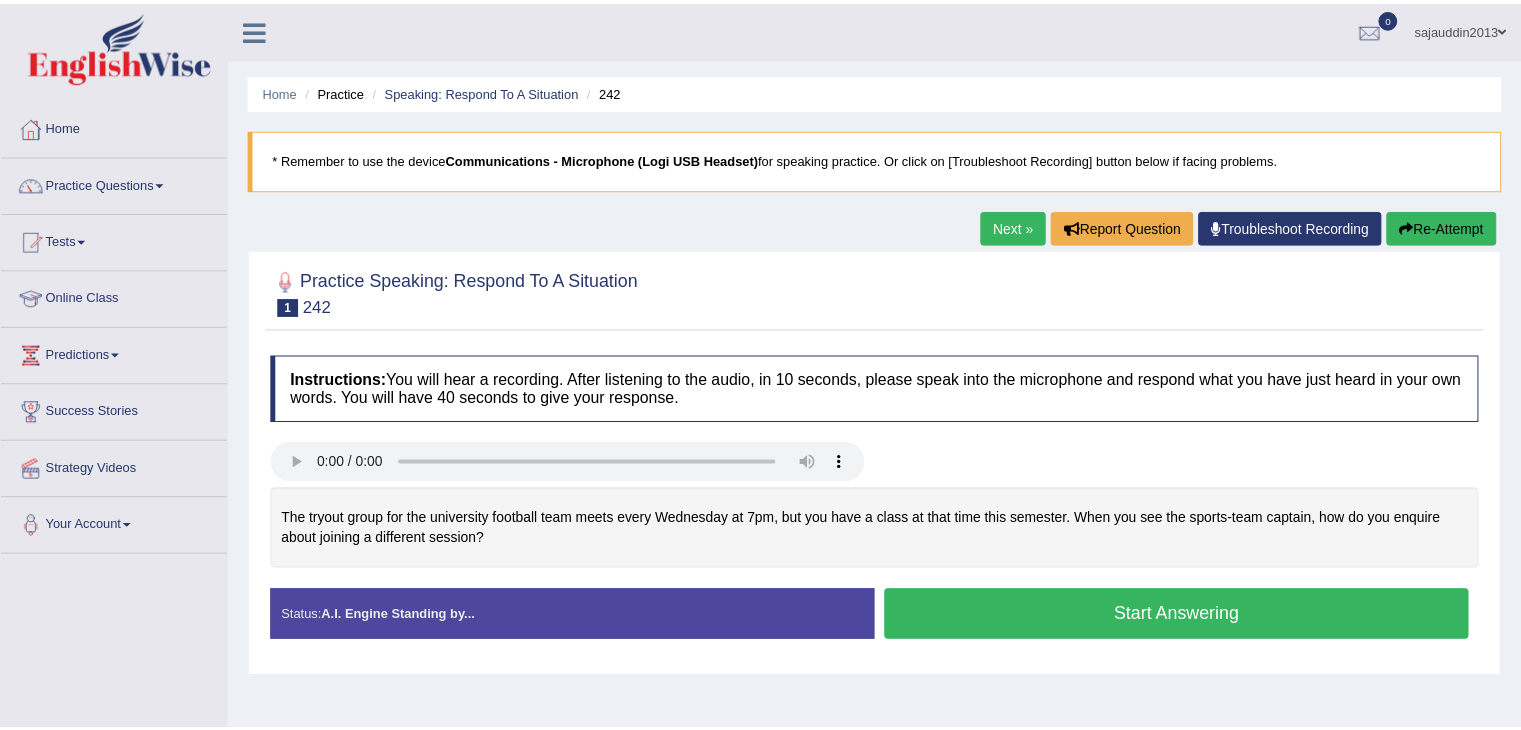 scroll, scrollTop: 0, scrollLeft: 0, axis: both 